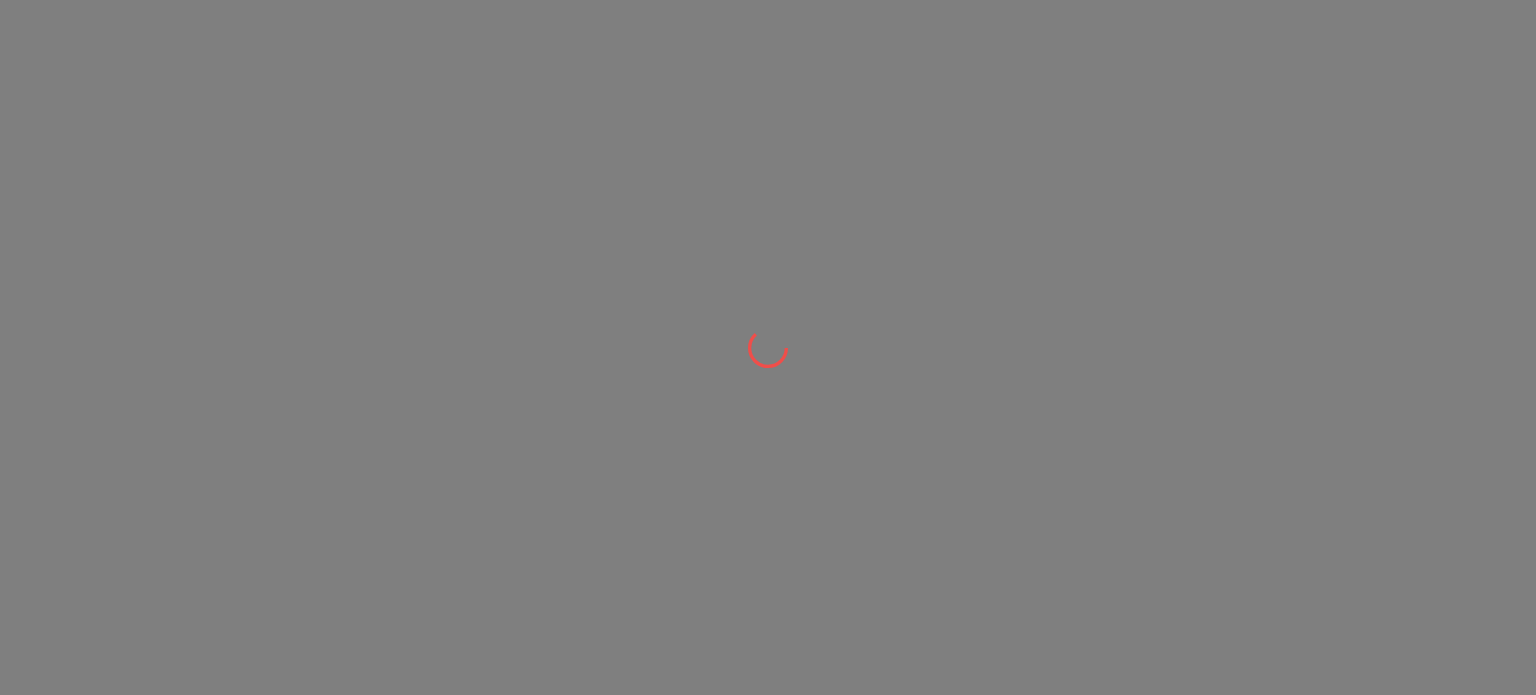 scroll, scrollTop: 0, scrollLeft: 0, axis: both 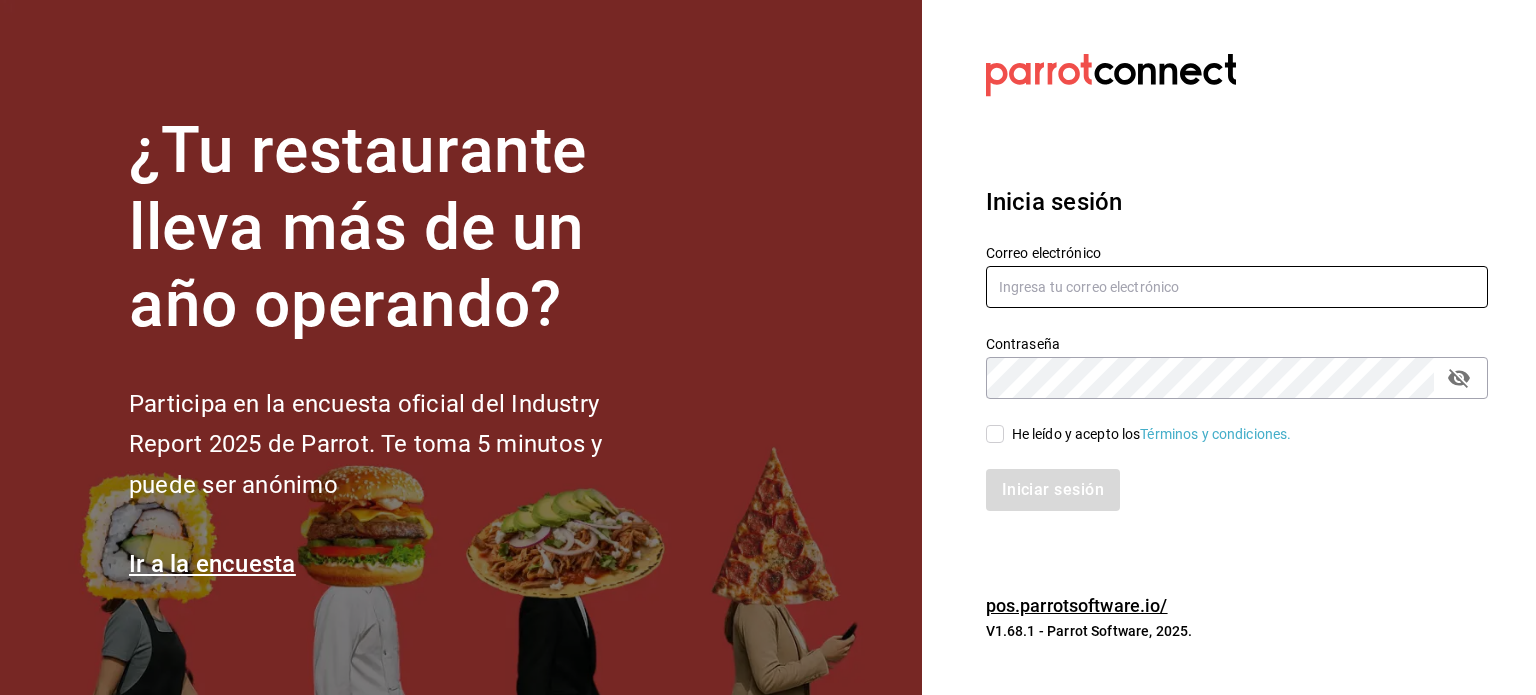 type on "[EMAIL]" 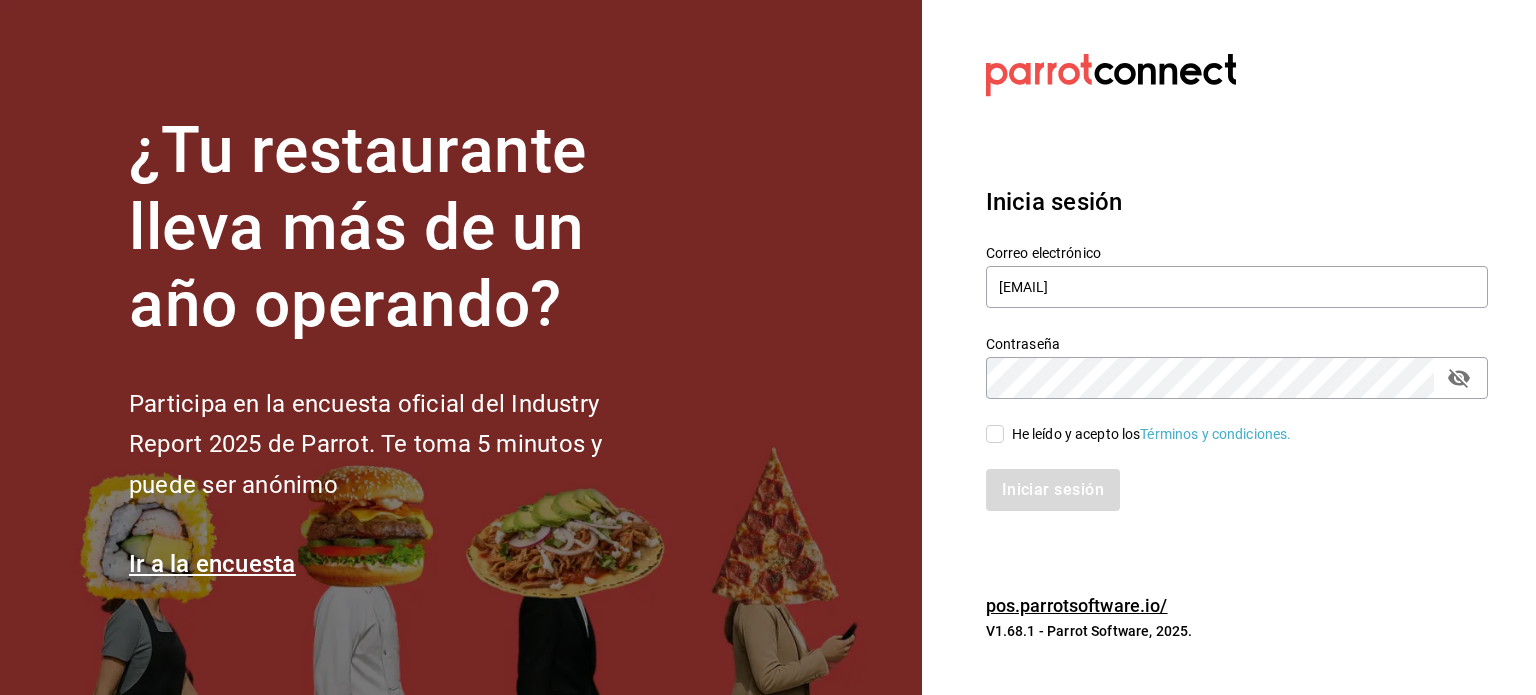 click on "He leído y acepto los  Términos y condiciones." at bounding box center (995, 434) 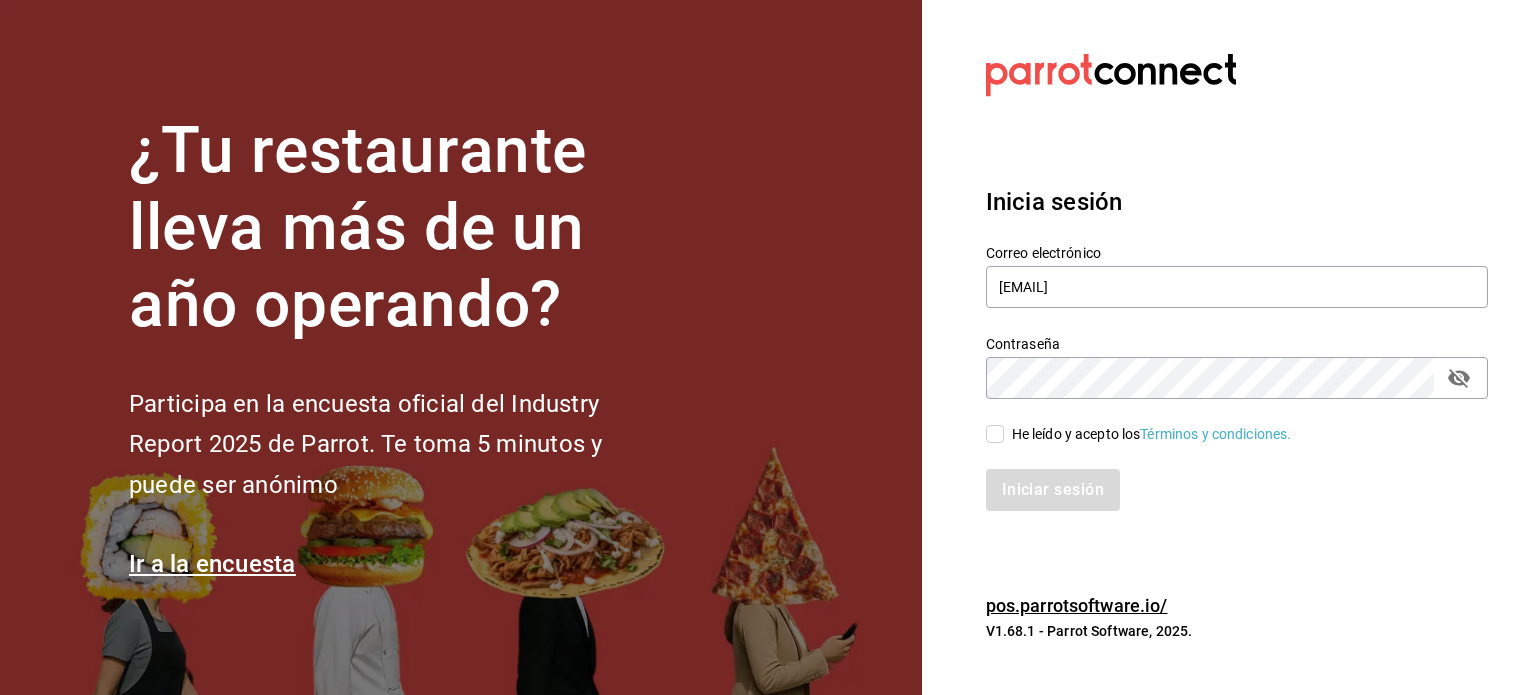 checkbox on "true" 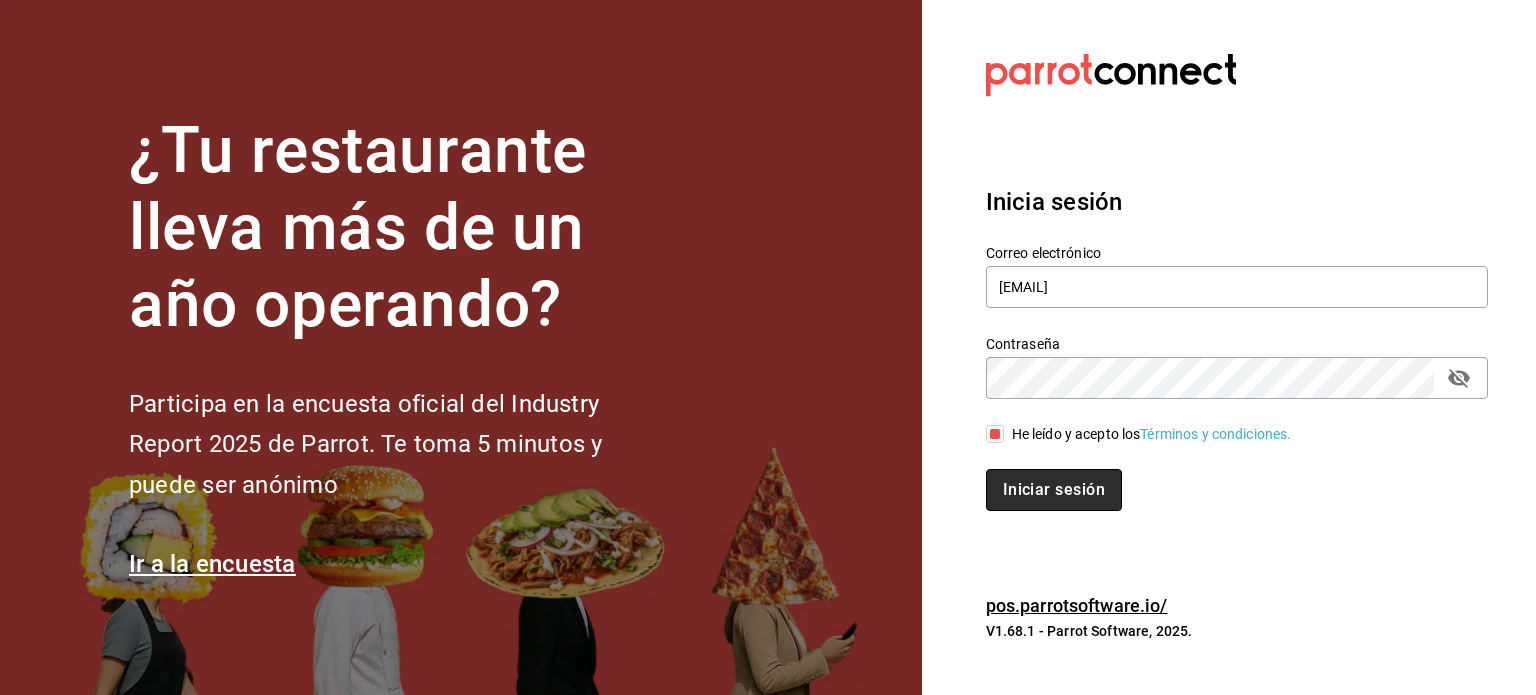 click on "Iniciar sesión" at bounding box center (1054, 490) 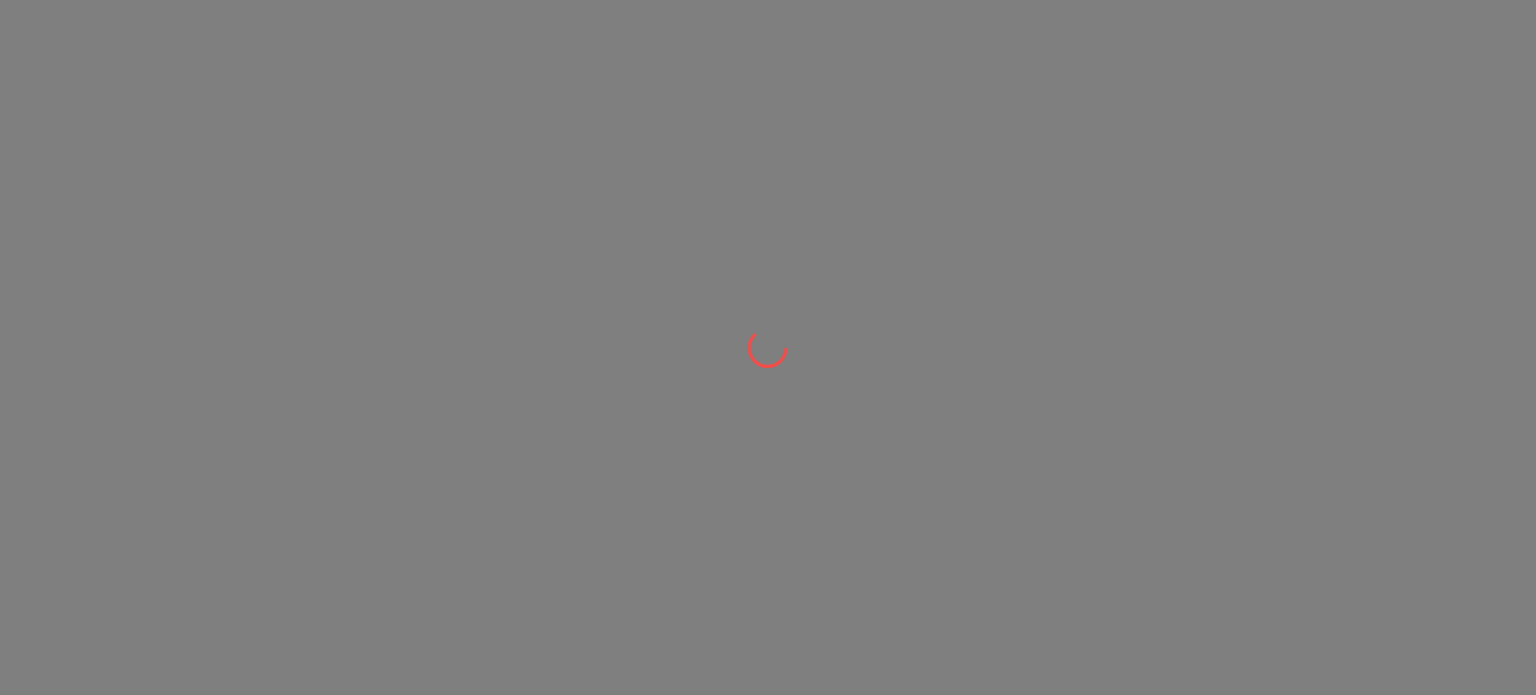 scroll, scrollTop: 0, scrollLeft: 0, axis: both 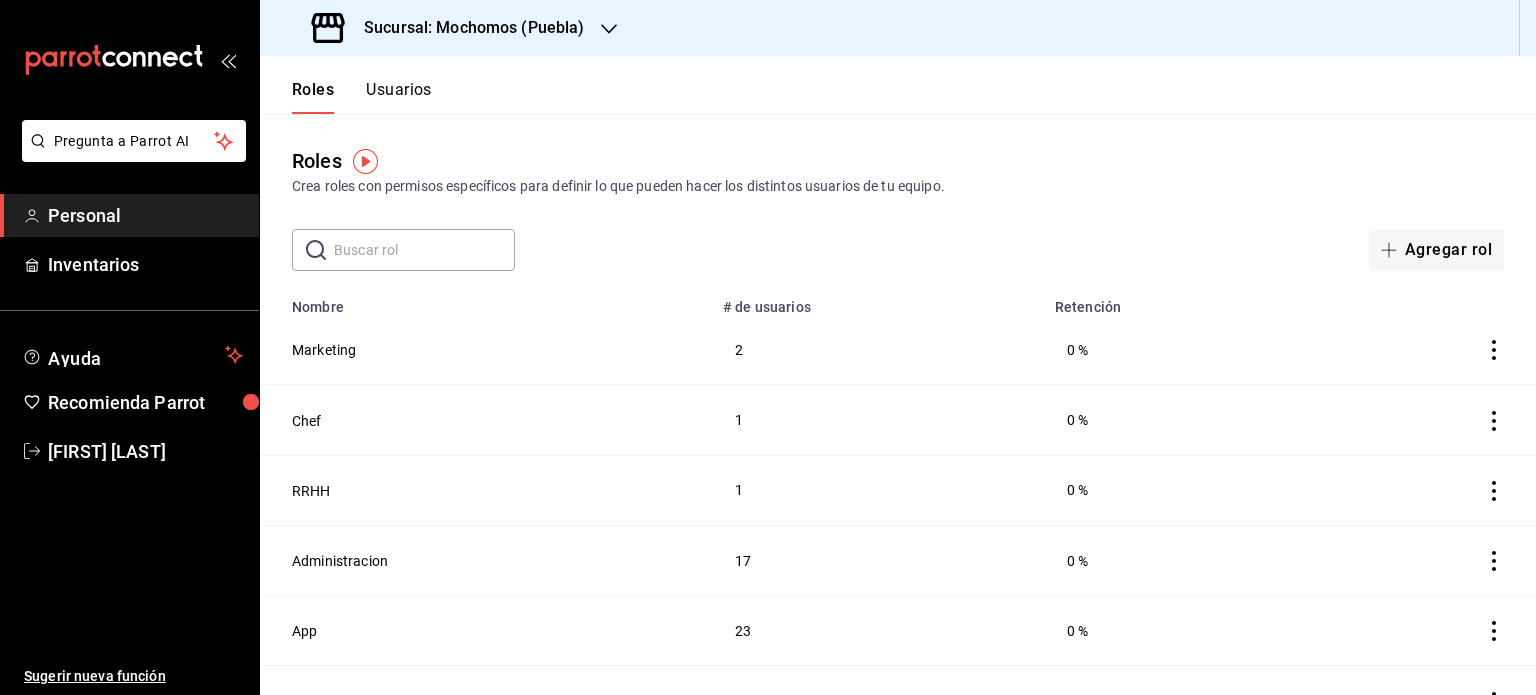 click on "Sucursal: Mochomos (Puebla)" at bounding box center [466, 28] 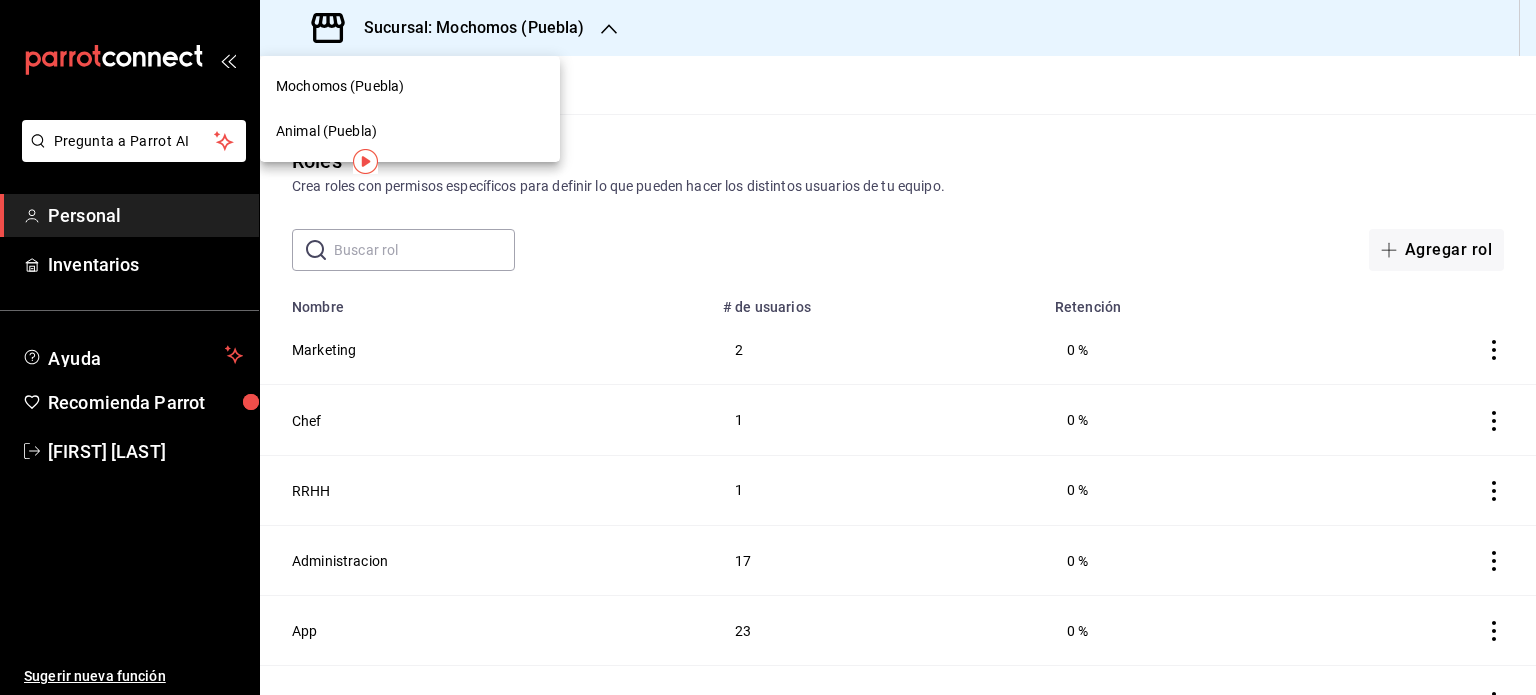 click on "Animal (Puebla)" at bounding box center [326, 131] 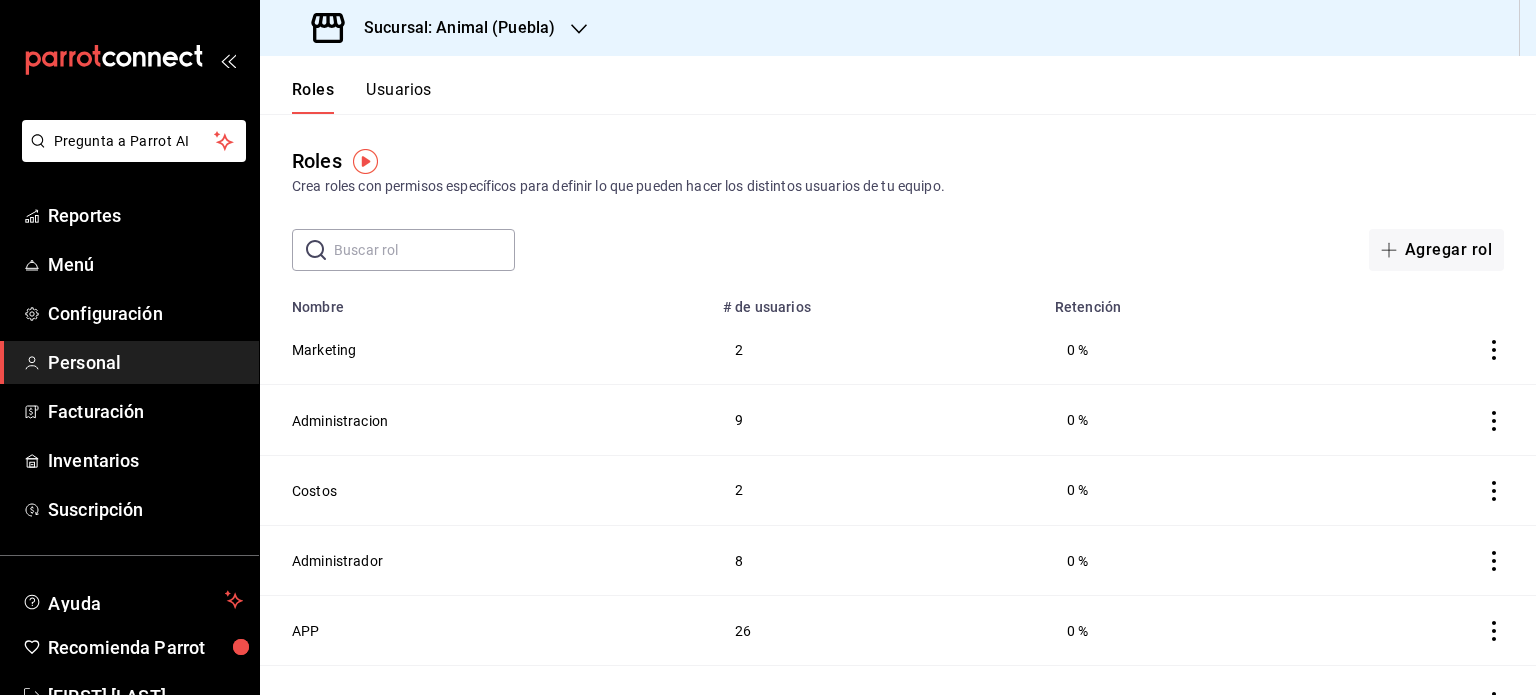click on "Usuarios" at bounding box center (399, 97) 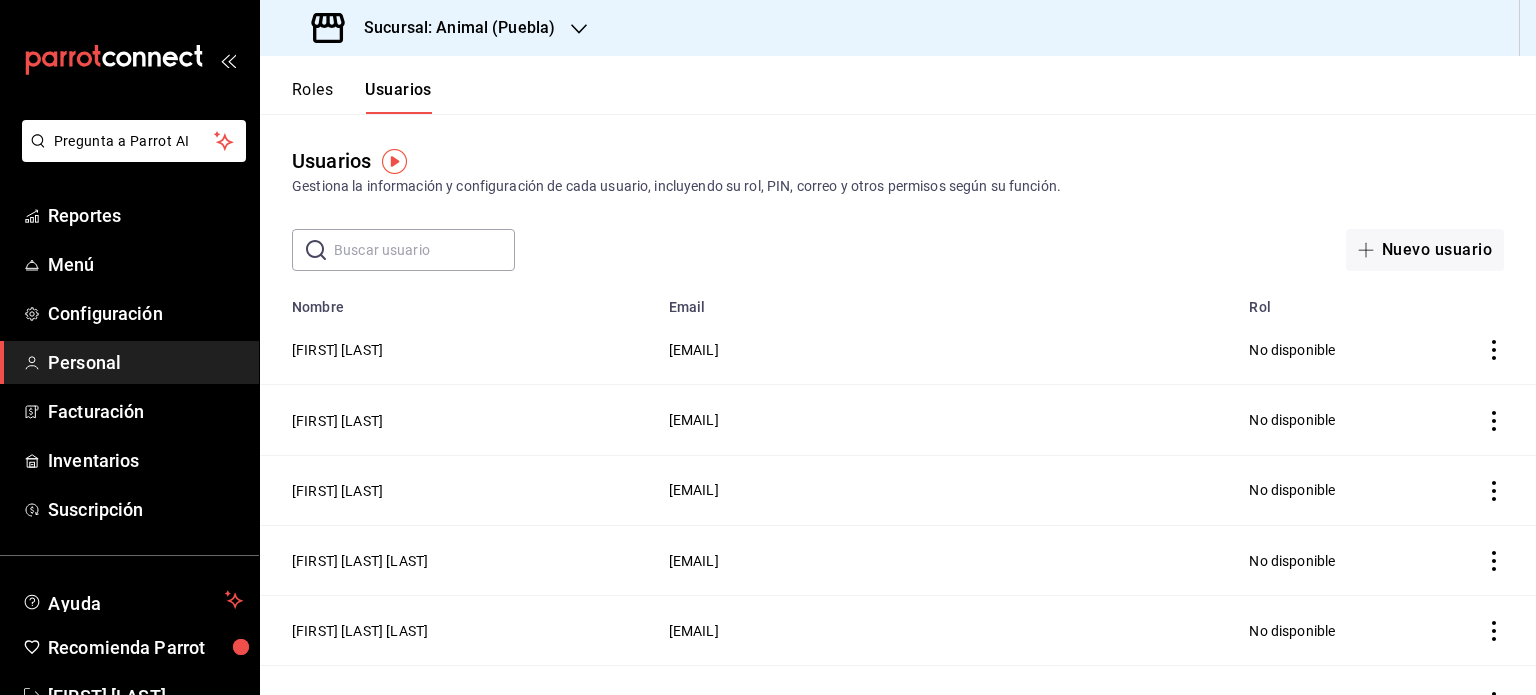 click at bounding box center [424, 250] 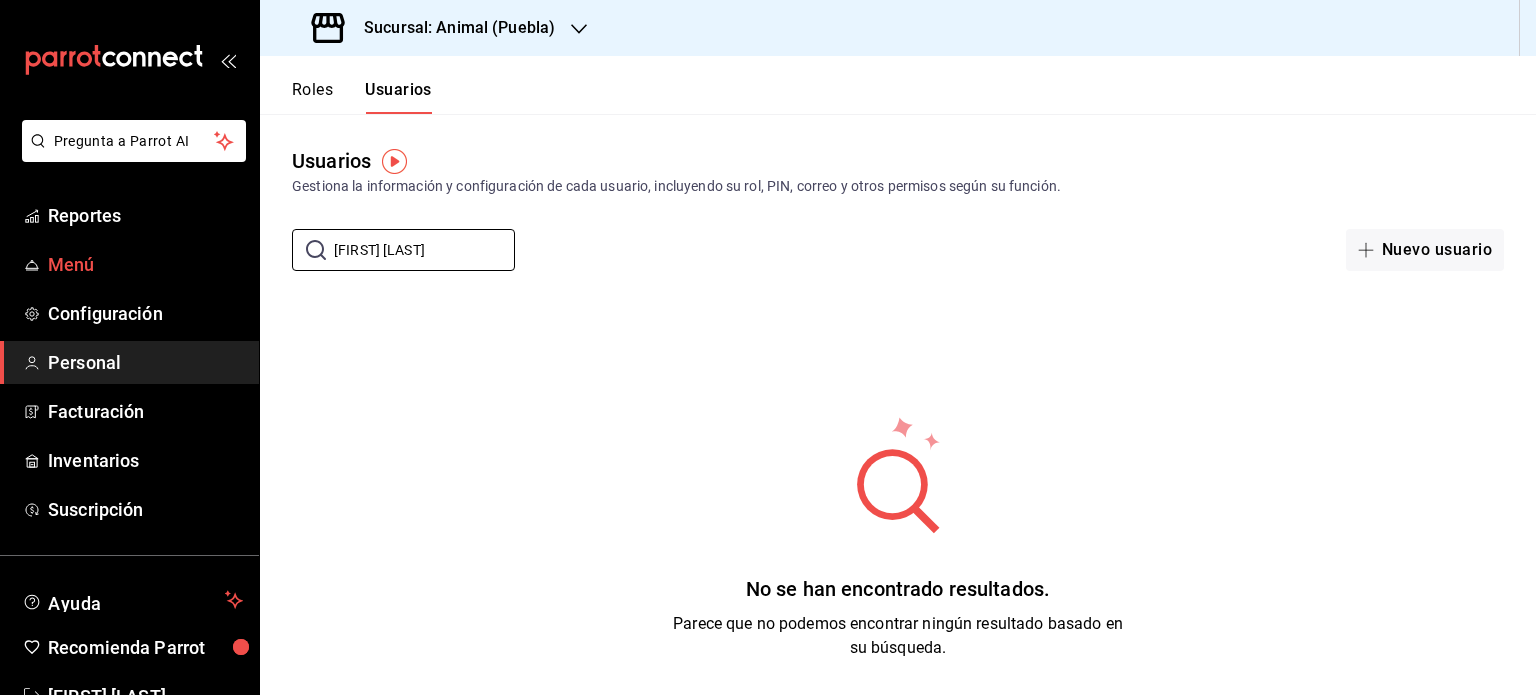 drag, startPoint x: 452, startPoint y: 248, endPoint x: 38, endPoint y: 274, distance: 414.8156 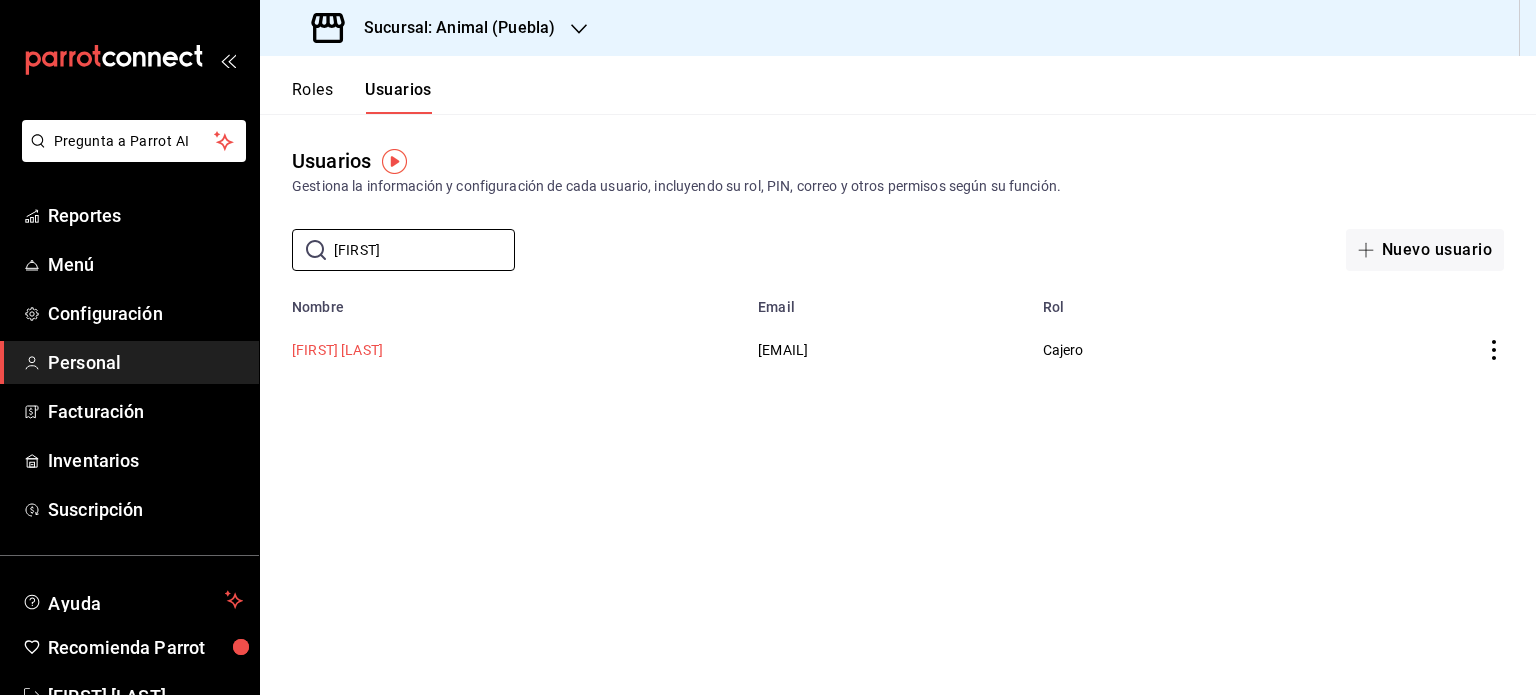 type on "[FIRST]" 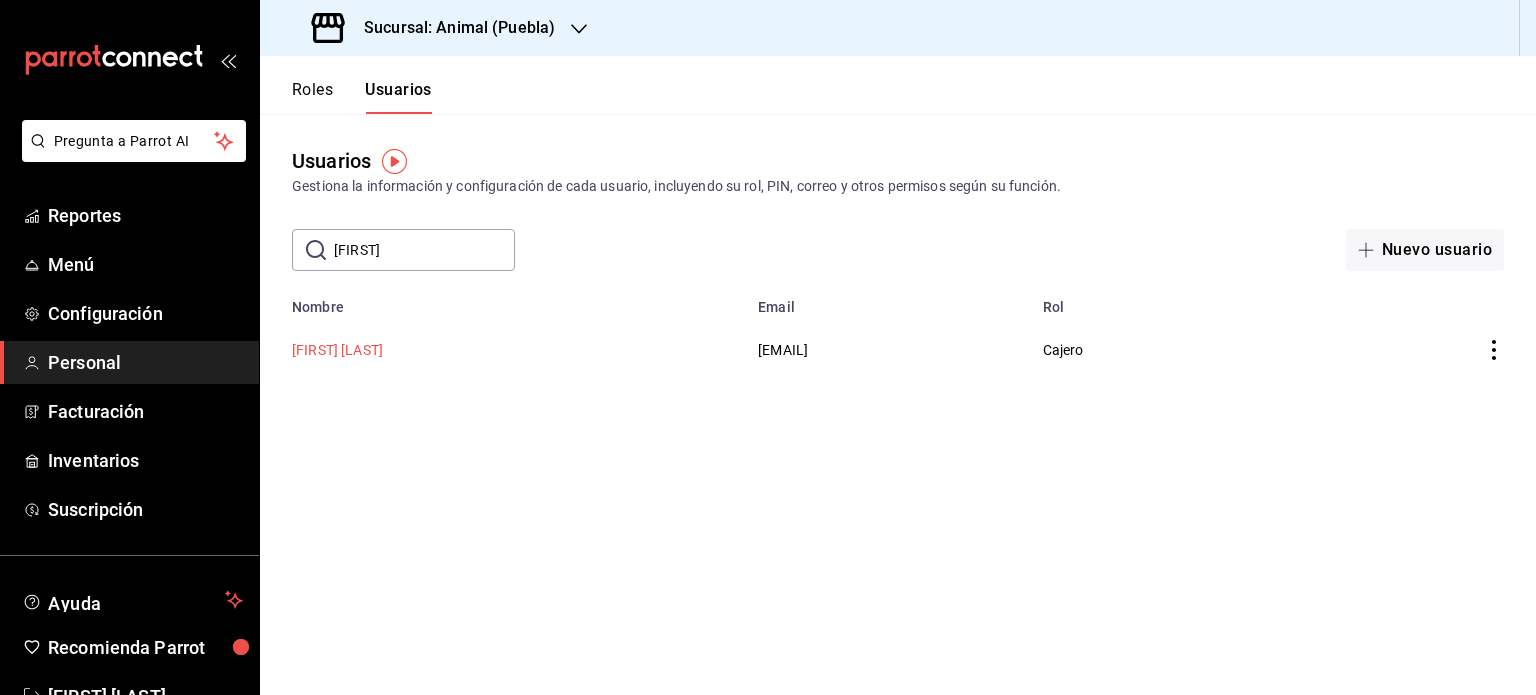 click on "[FIRST] [LAST]" at bounding box center [337, 350] 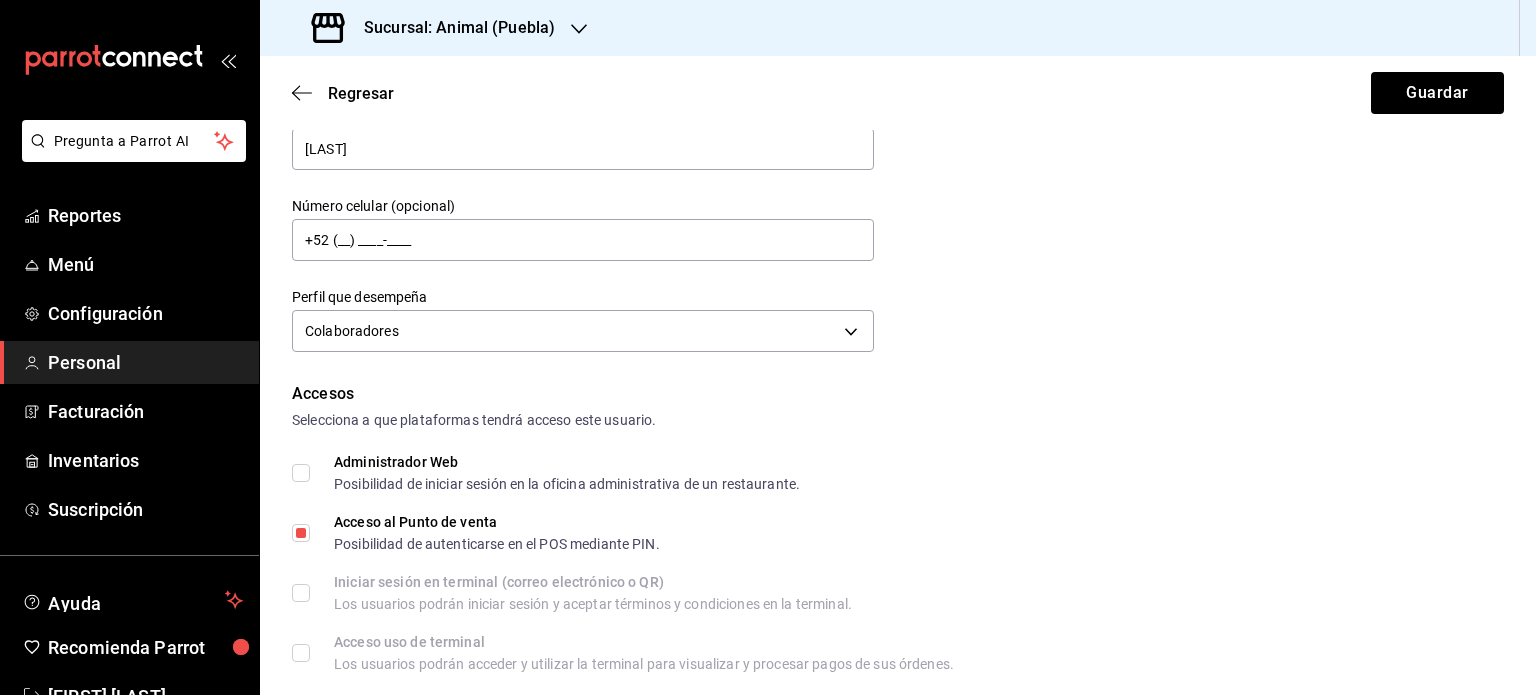 scroll, scrollTop: 0, scrollLeft: 0, axis: both 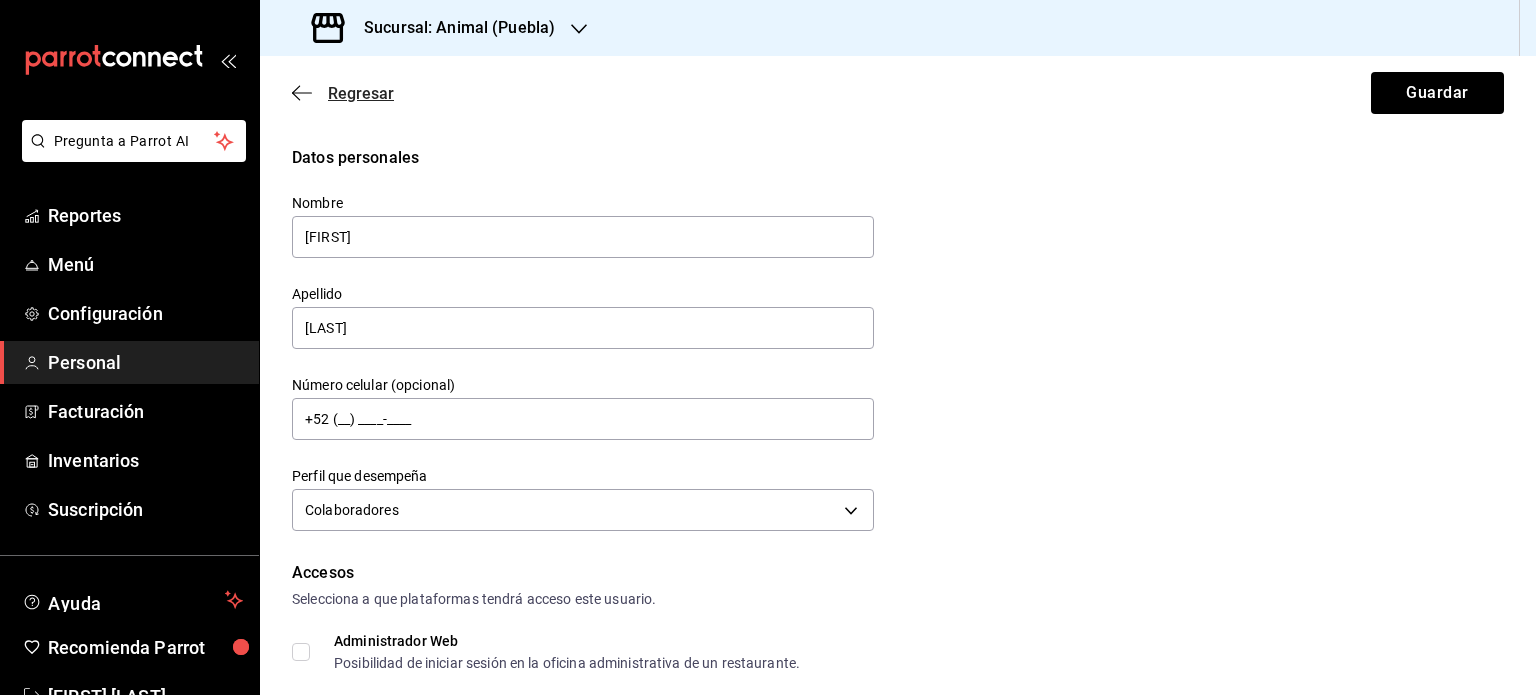 click 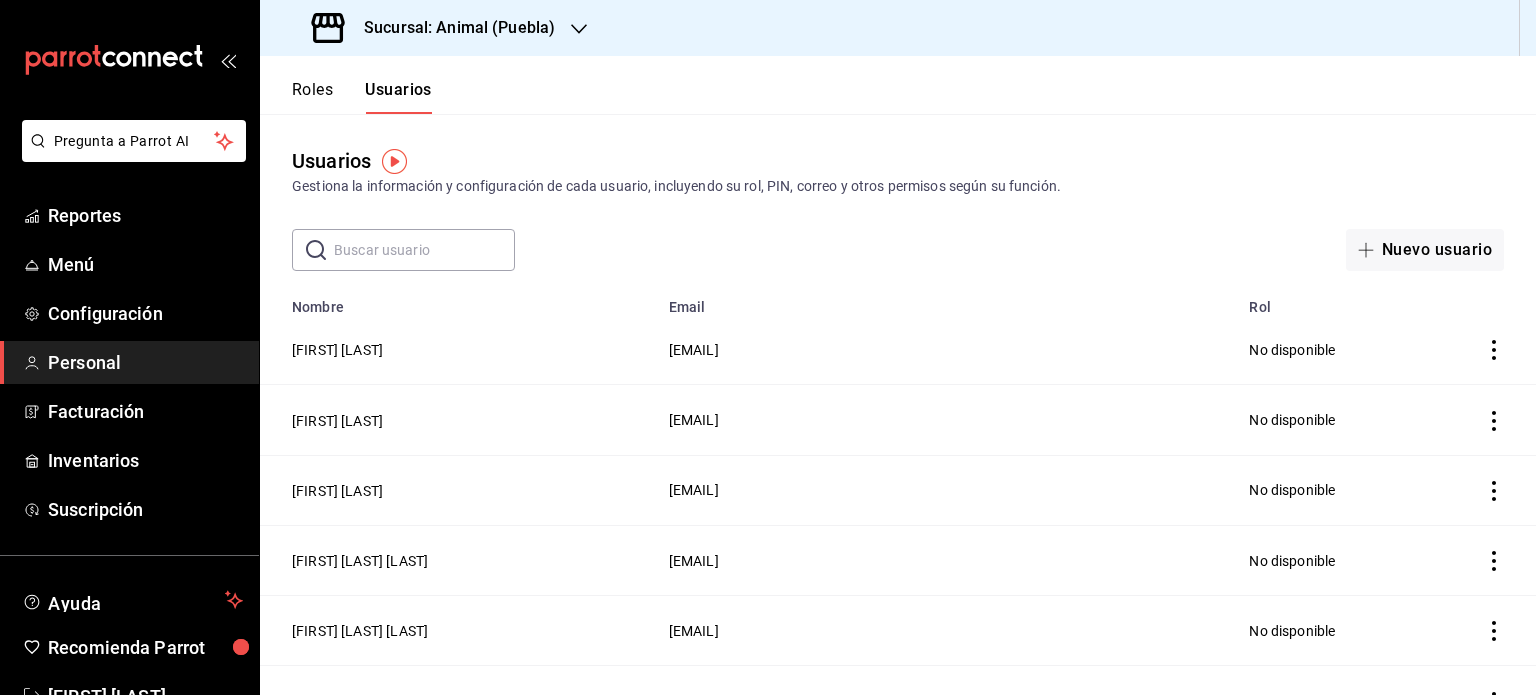 click at bounding box center (424, 250) 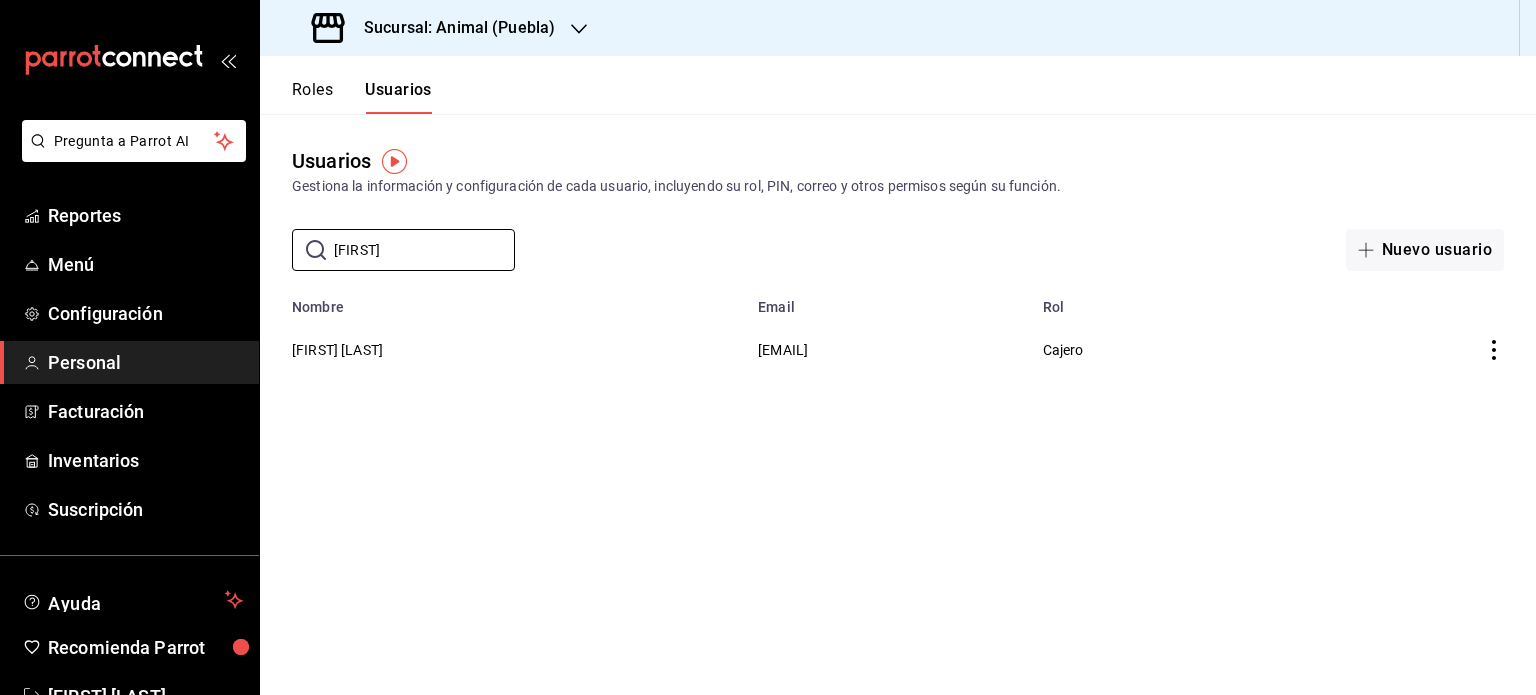 type on "[FIRST]" 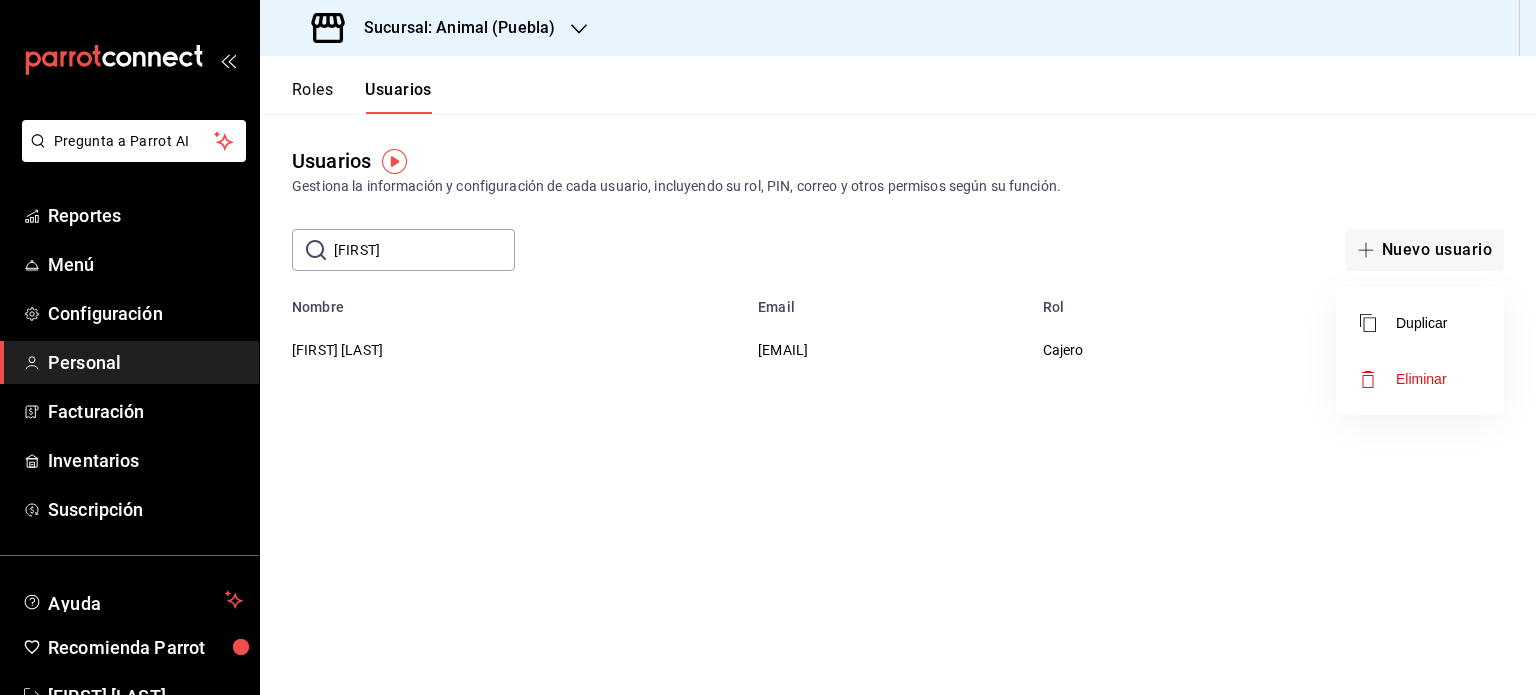 click on "Eliminar" at bounding box center [1420, 379] 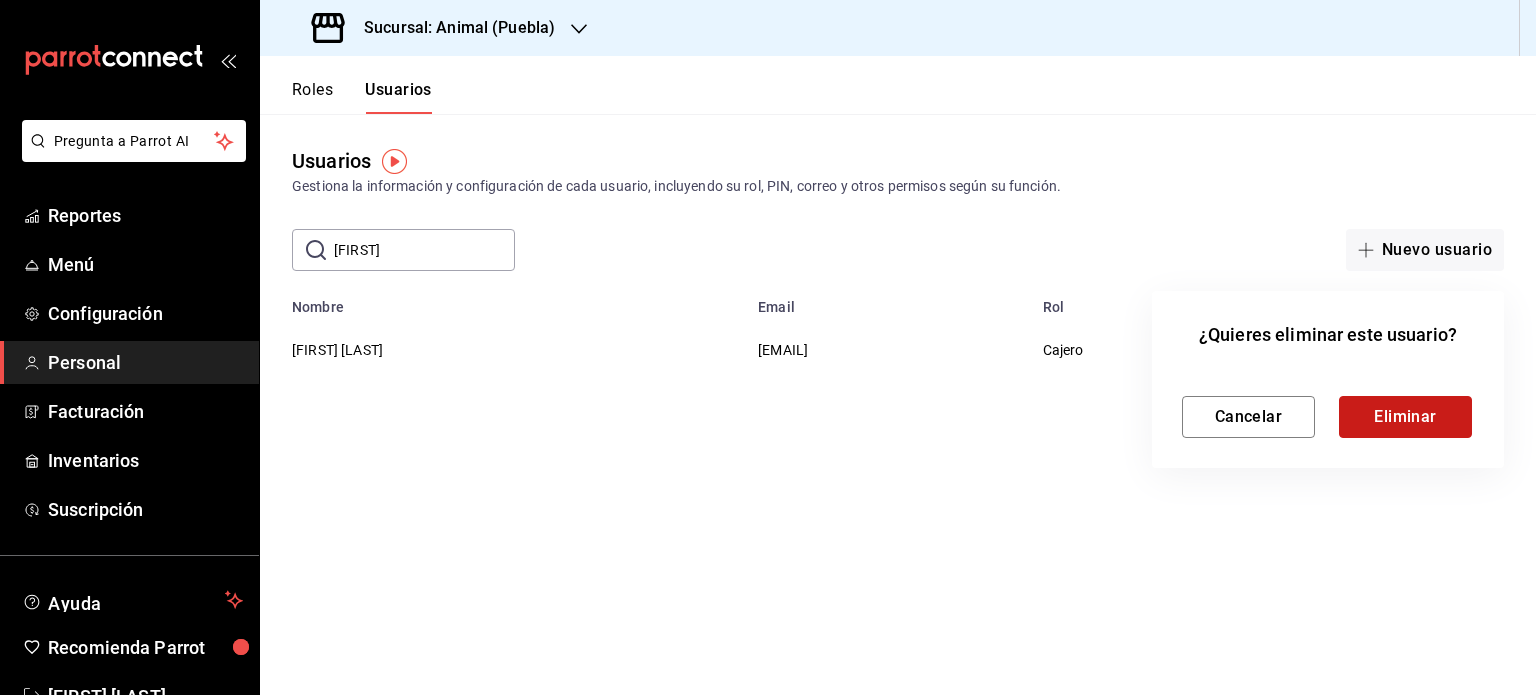 click on "Eliminar" at bounding box center [1405, 417] 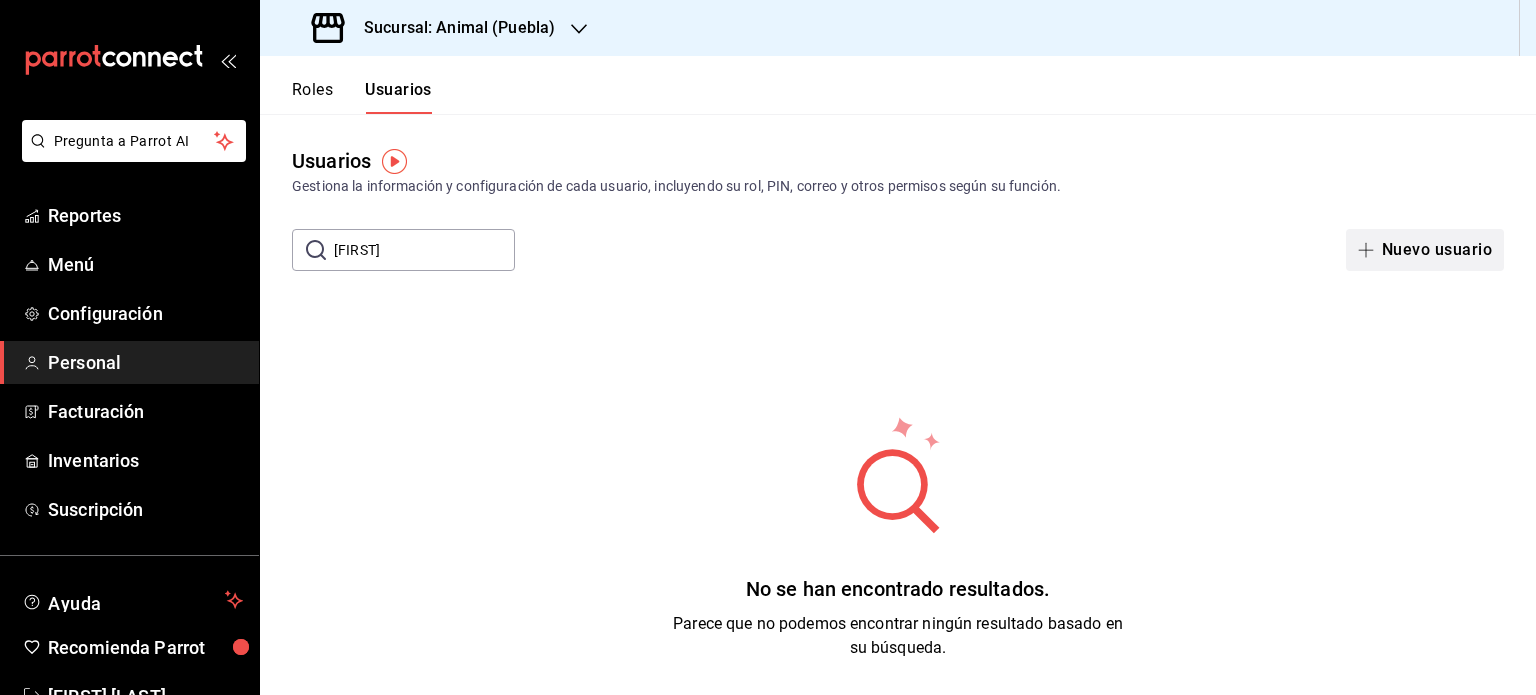 click on "Nuevo usuario" at bounding box center [1425, 250] 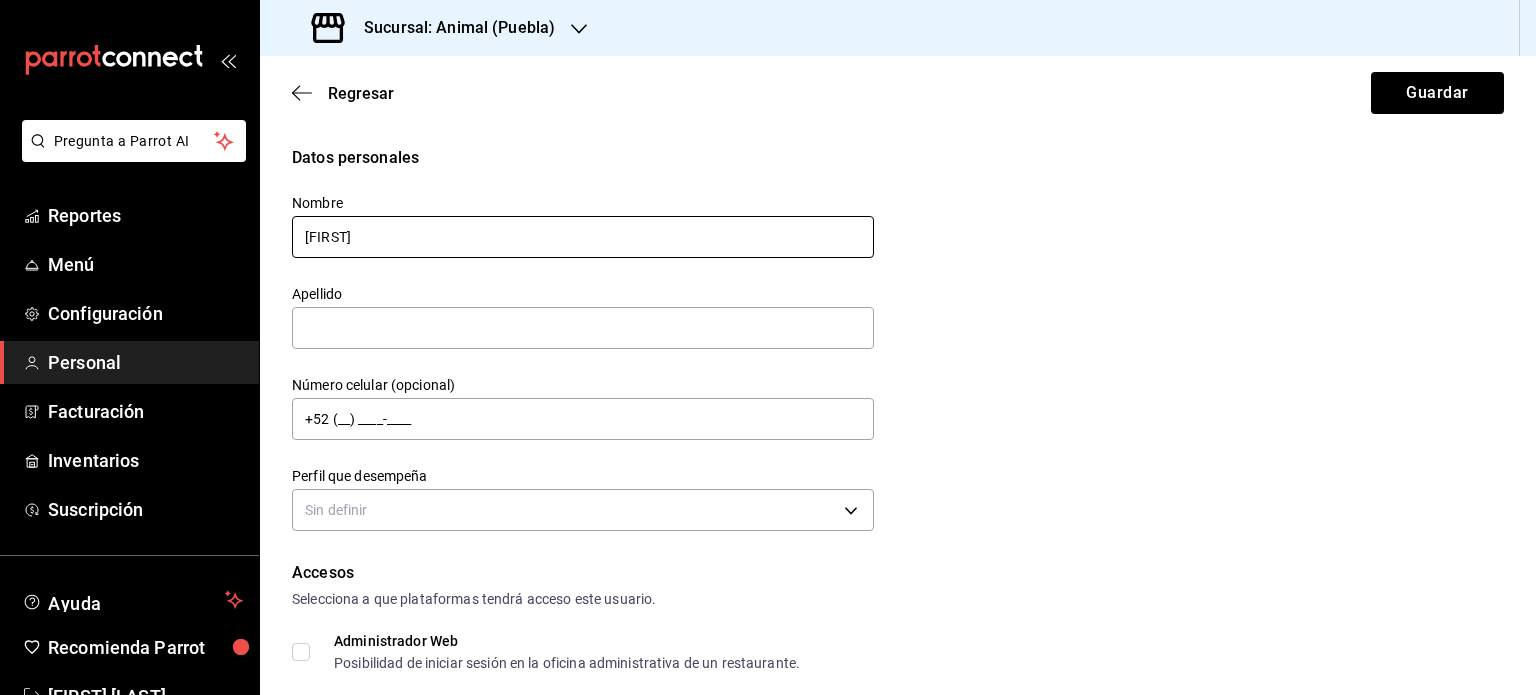 type on "[FIRST]" 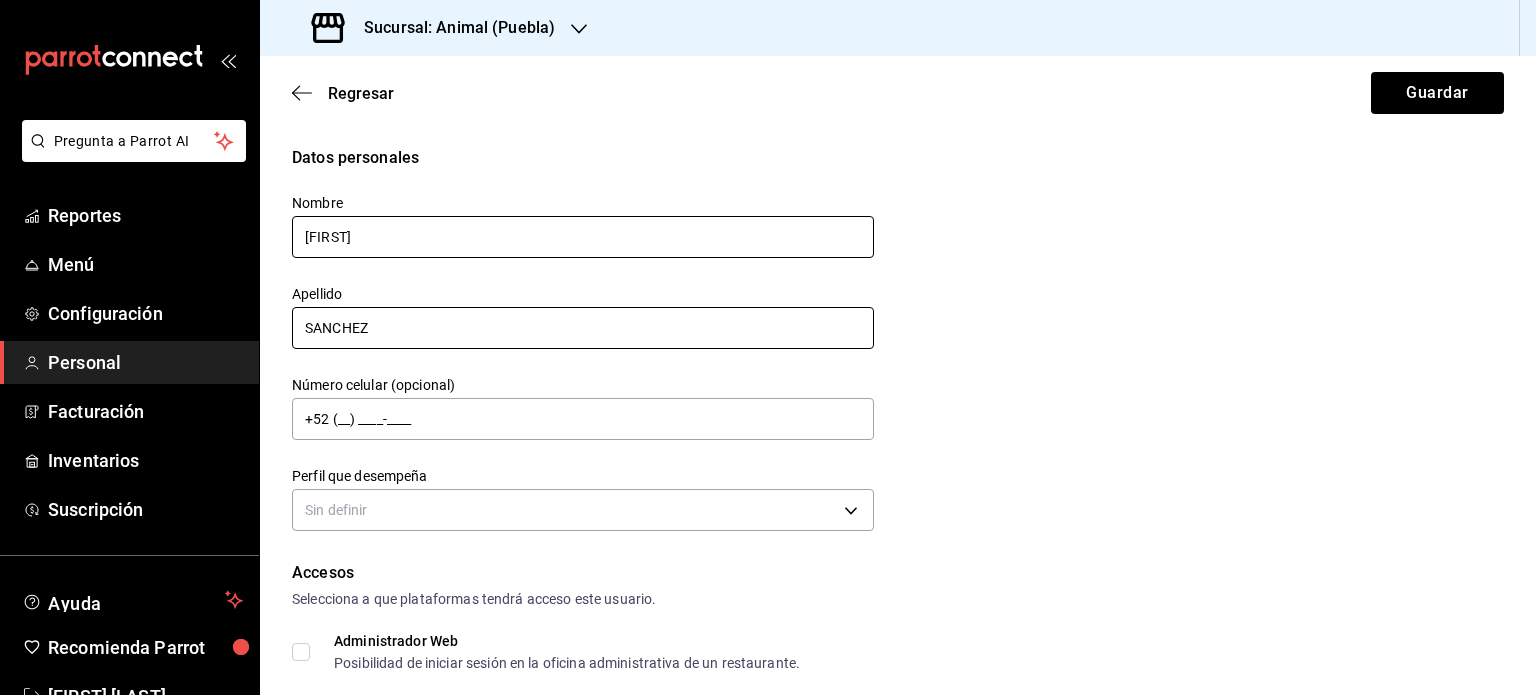 type on "SANCHEZ" 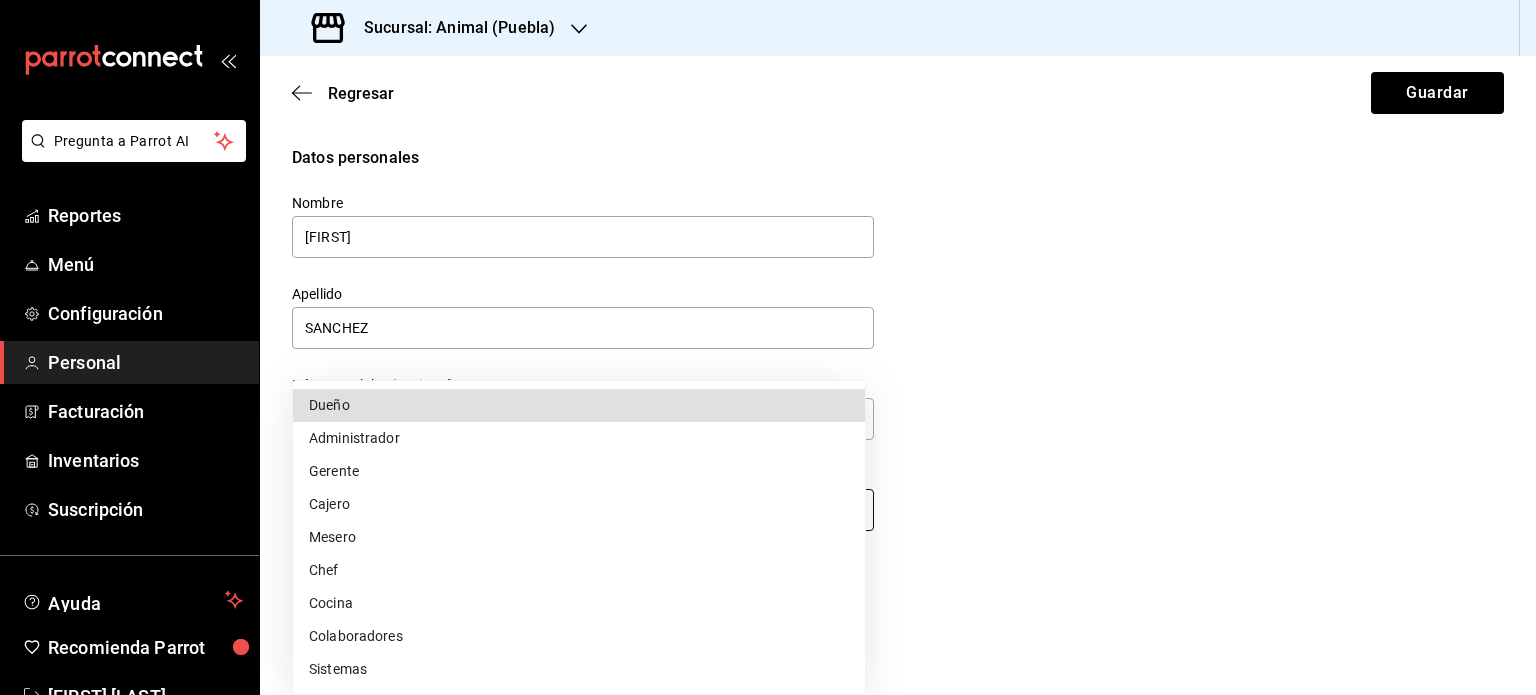 click on "Pregunta a Parrot AI Reportes   Menú   Configuración   Personal   Facturación   Inventarios   Suscripción   Ayuda Recomienda Parrot   [FIRST] [LAST]   Sugerir nueva función   Sucursal: Animal ([CITY]) Regresar Guardar Datos personales Nombre [FIRST] Apellido [LAST] Número celular (opcional) +52 (__) ____-____ Perfil que desempeña Sin definir Accesos Selecciona a que plataformas tendrá acceso este usuario. Administrador Web Posibilidad de iniciar sesión en la oficina administrativa de un restaurante.  Acceso al Punto de venta Posibilidad de autenticarse en el POS mediante PIN.  Iniciar sesión en terminal (correo electrónico o QR) Los usuarios podrán iniciar sesión y aceptar términos y condiciones en la terminal. Acceso uso de terminal Los usuarios podrán acceder y utilizar la terminal para visualizar y procesar pagos de sus órdenes. Correo electrónico Se volverá obligatorio al tener ciertos accesos activados. Contraseña Contraseña Repetir contraseña Repetir contraseña PIN Validar PIN" at bounding box center (768, 347) 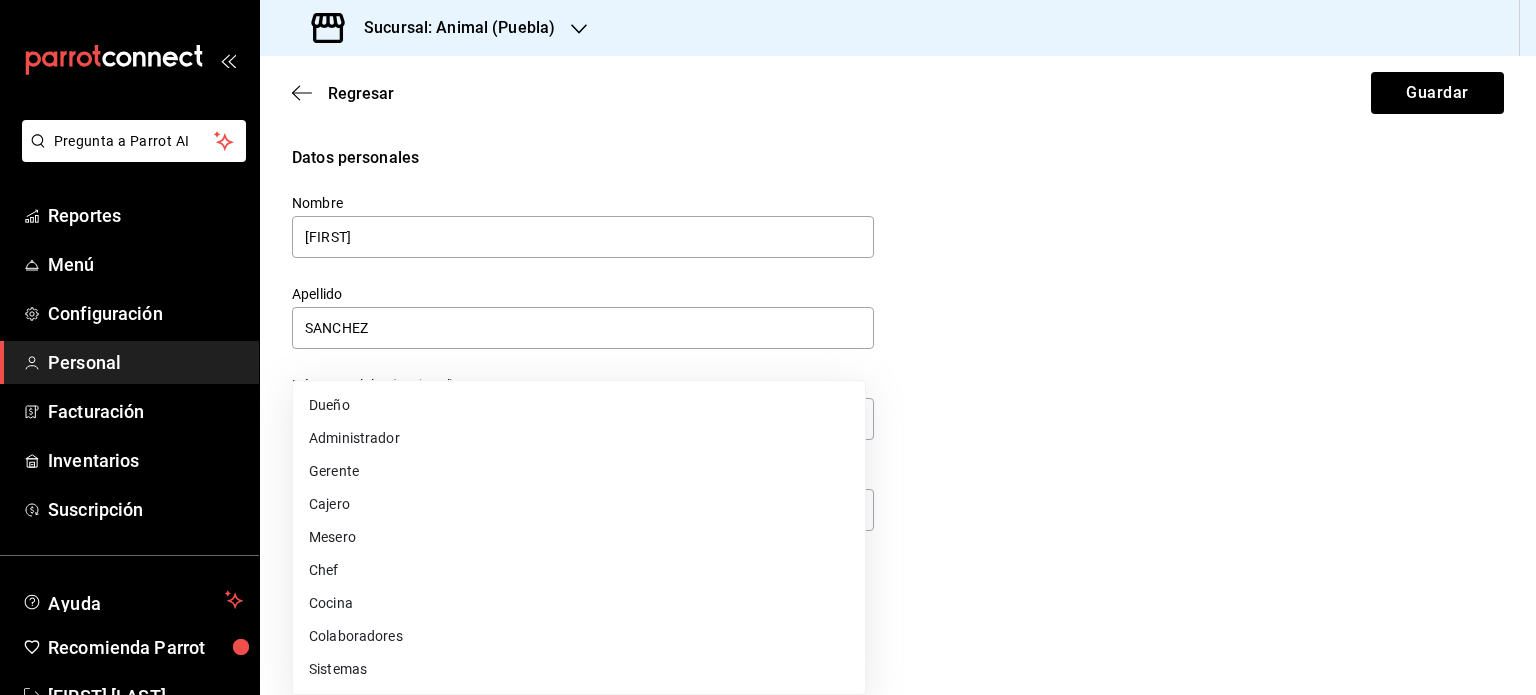 click on "Colaboradores" at bounding box center [579, 636] 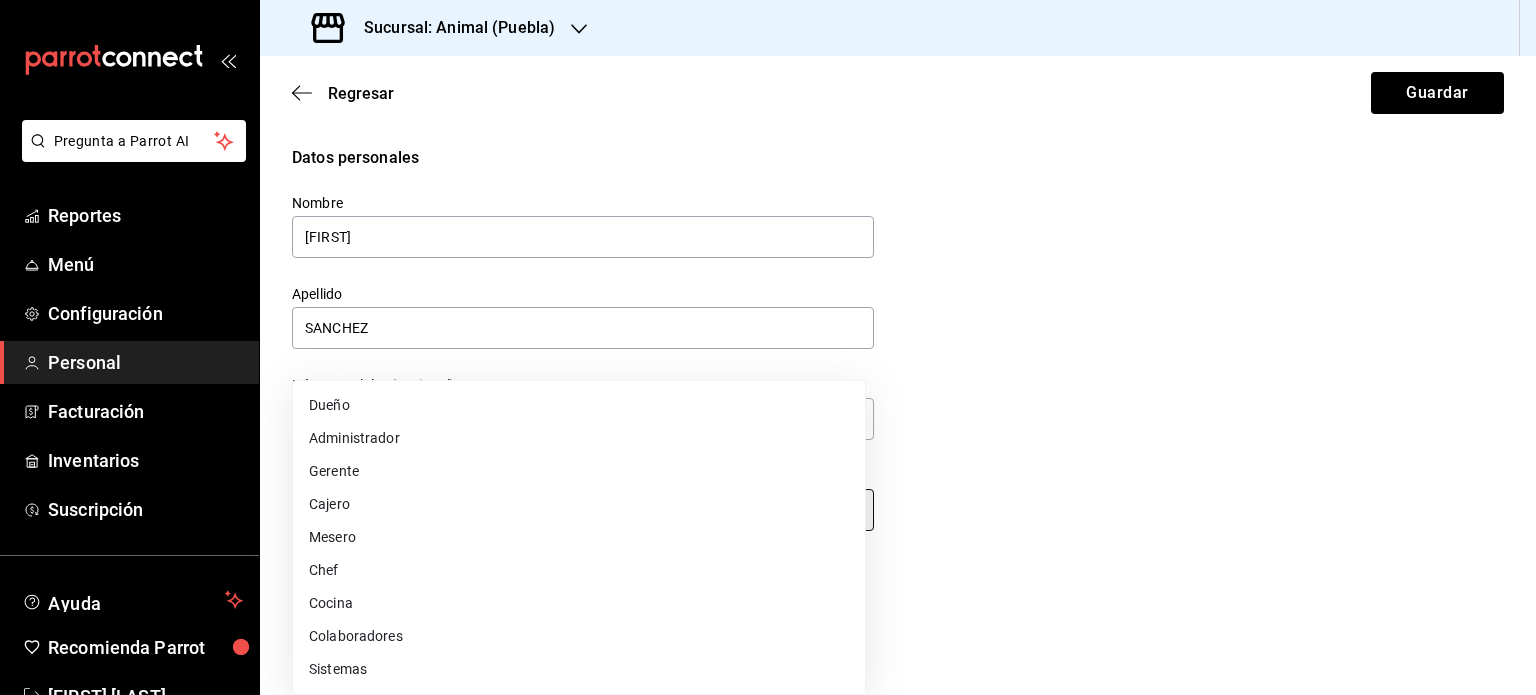 type on "STAFF" 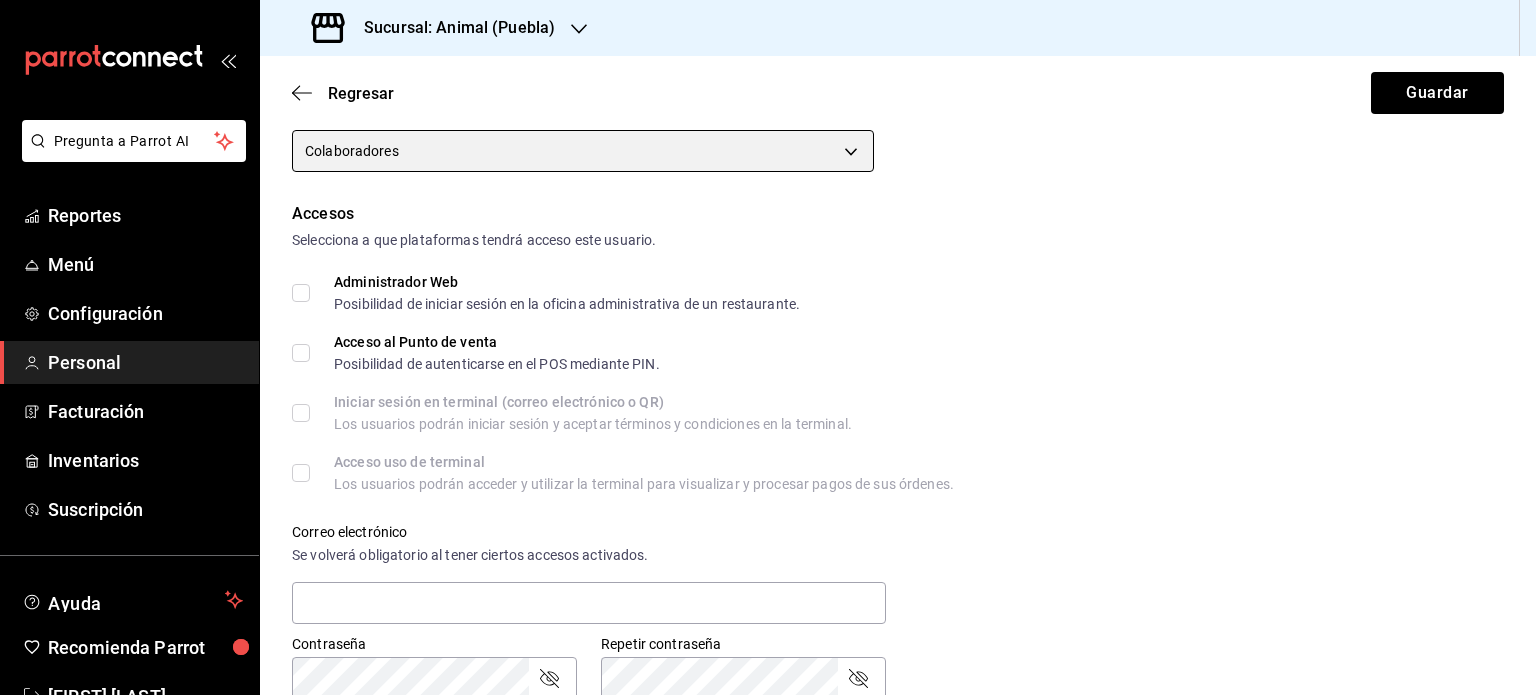 scroll, scrollTop: 375, scrollLeft: 0, axis: vertical 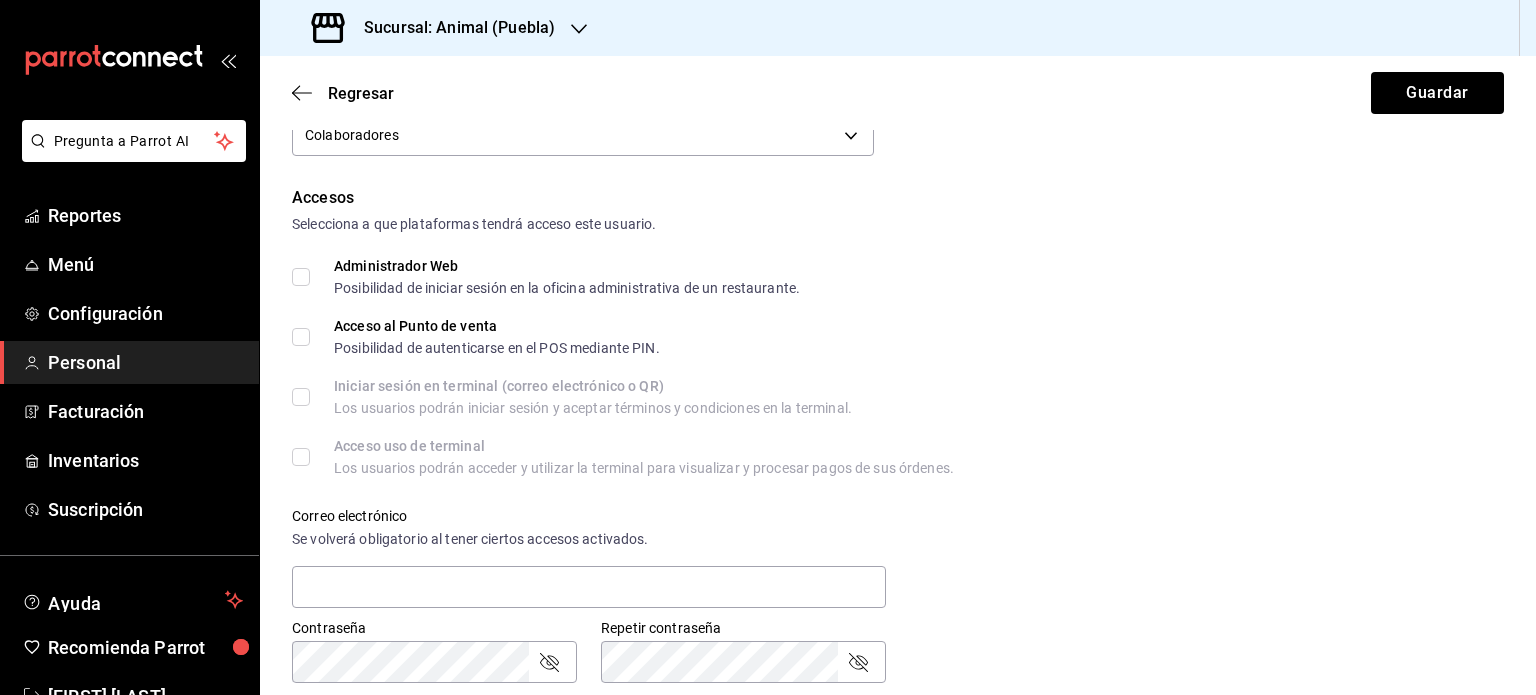 click on "Acceso al Punto de venta Posibilidad de autenticarse en el POS mediante PIN." at bounding box center [301, 337] 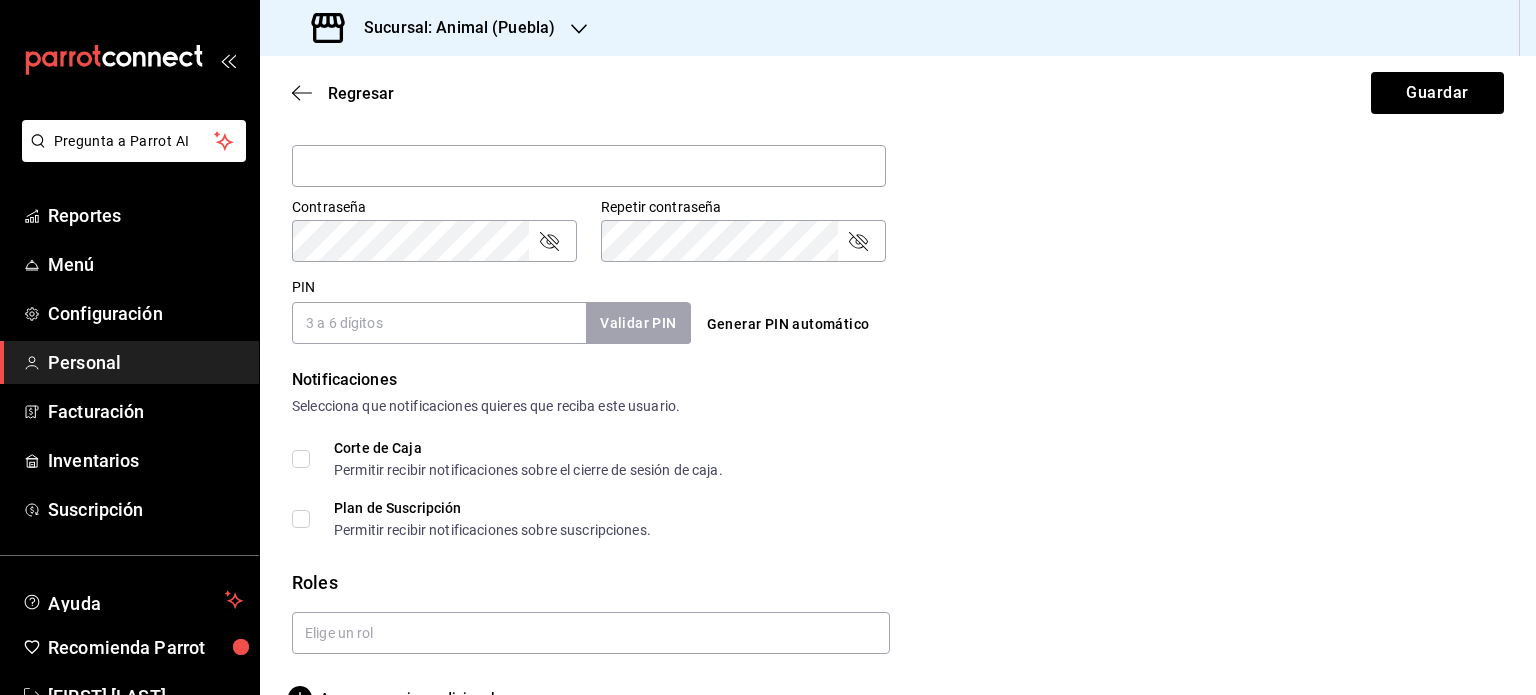scroll, scrollTop: 843, scrollLeft: 0, axis: vertical 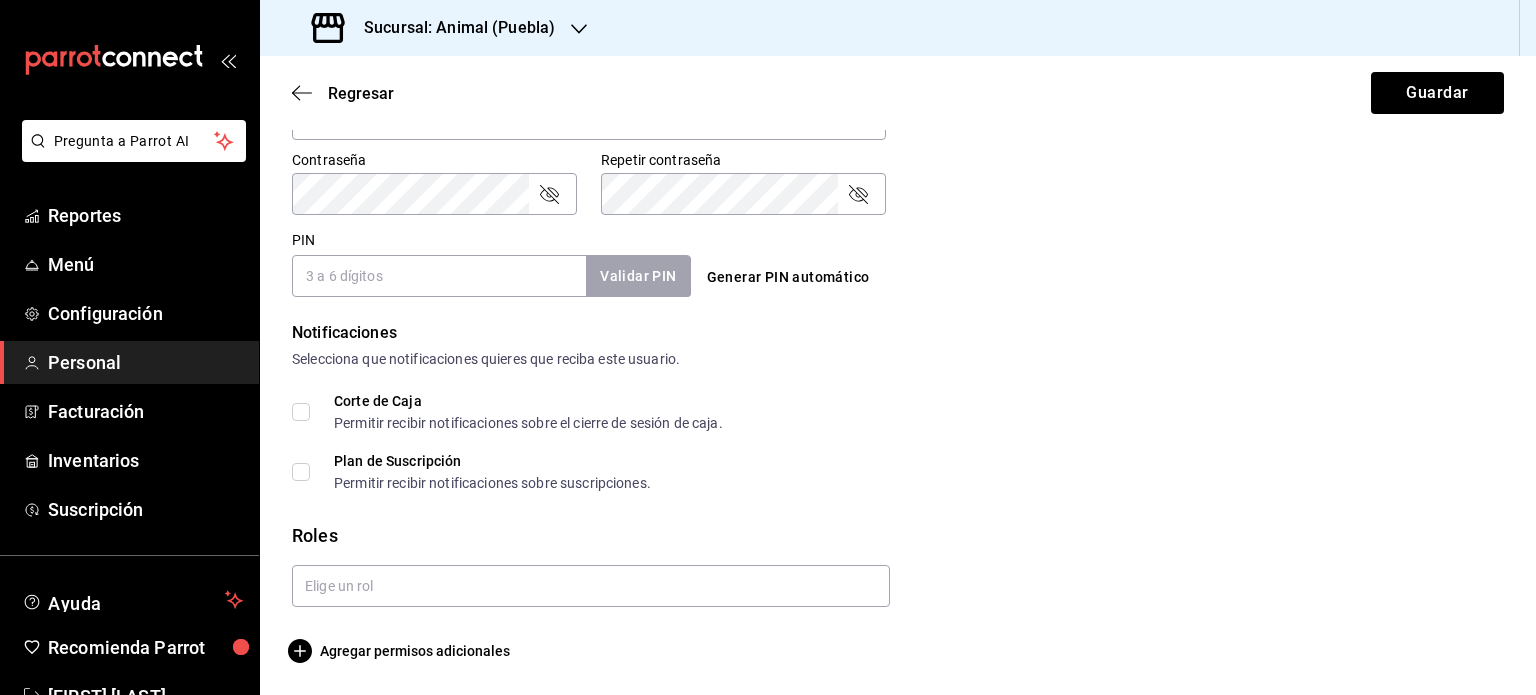 click on "Validar PIN" at bounding box center [638, 276] 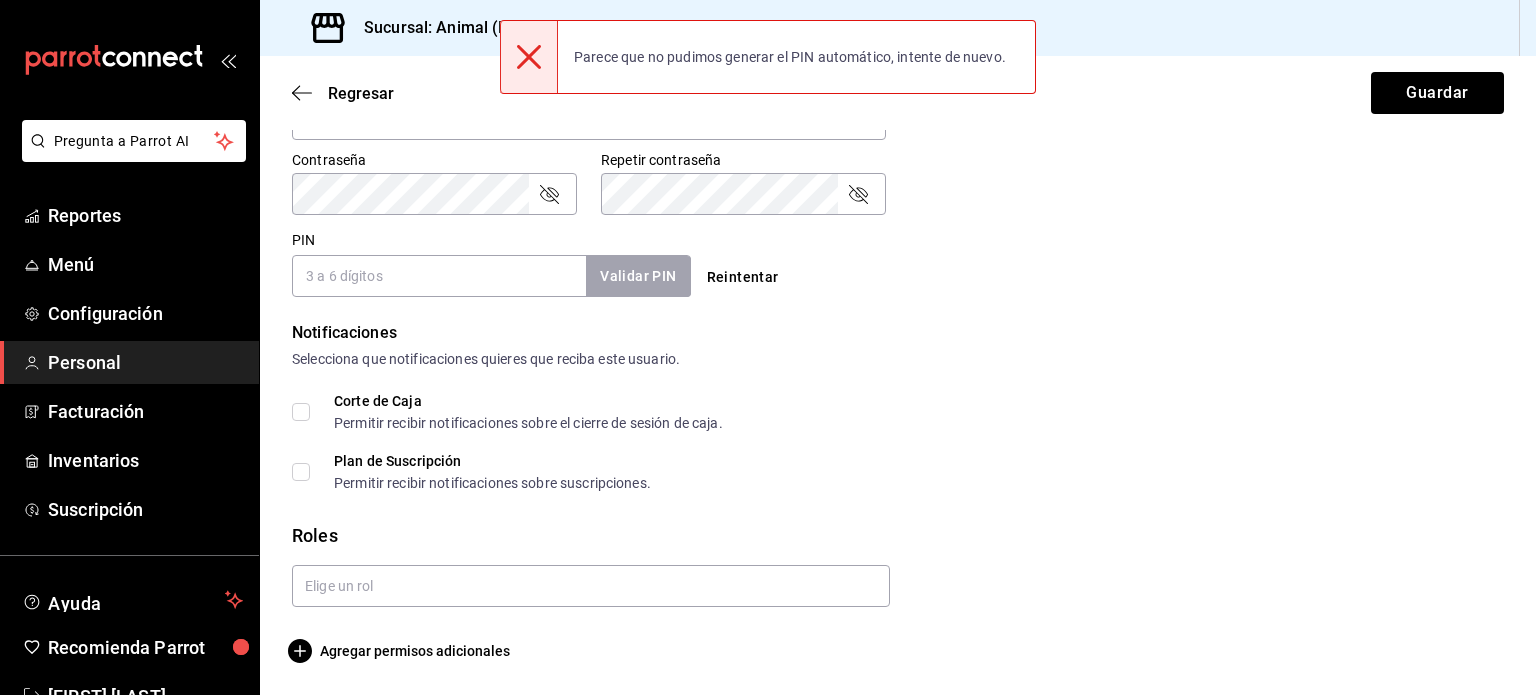 click on "PIN" at bounding box center (439, 276) 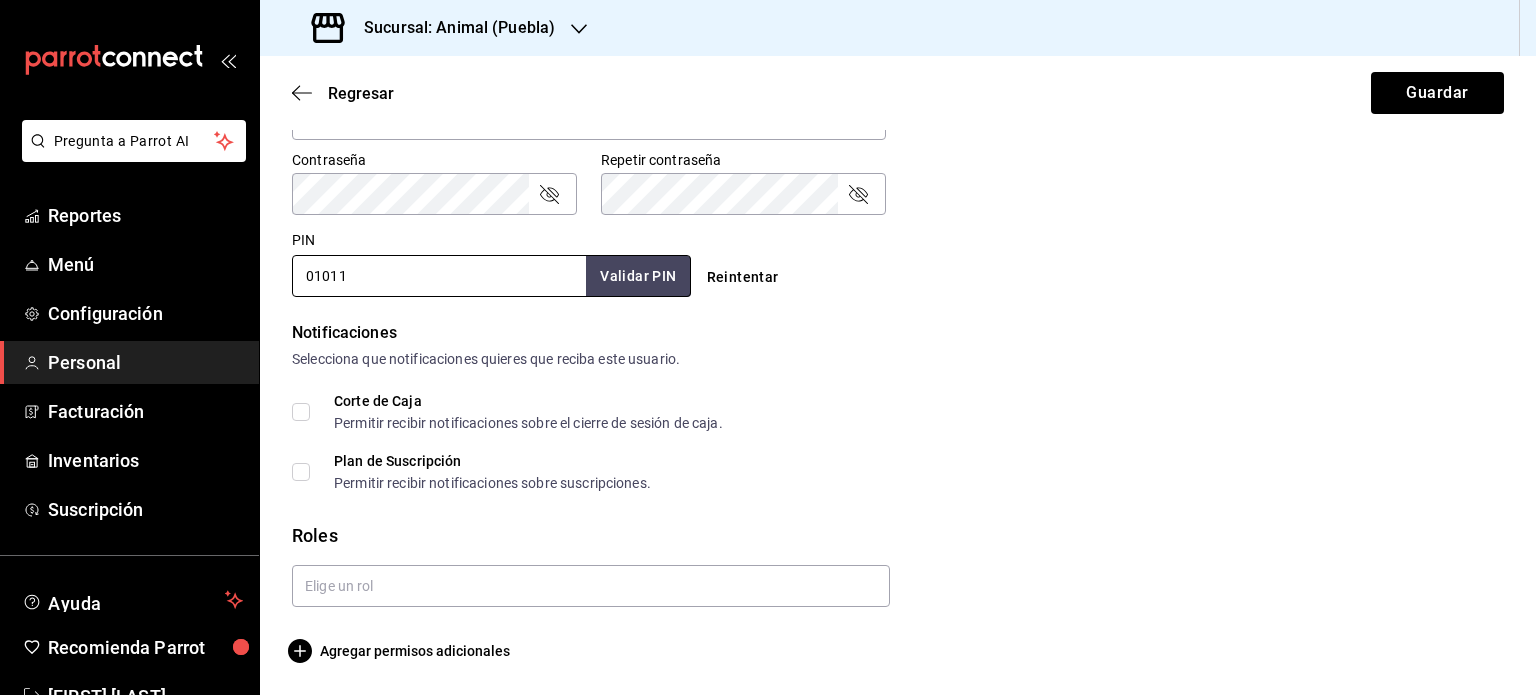 type on "01011" 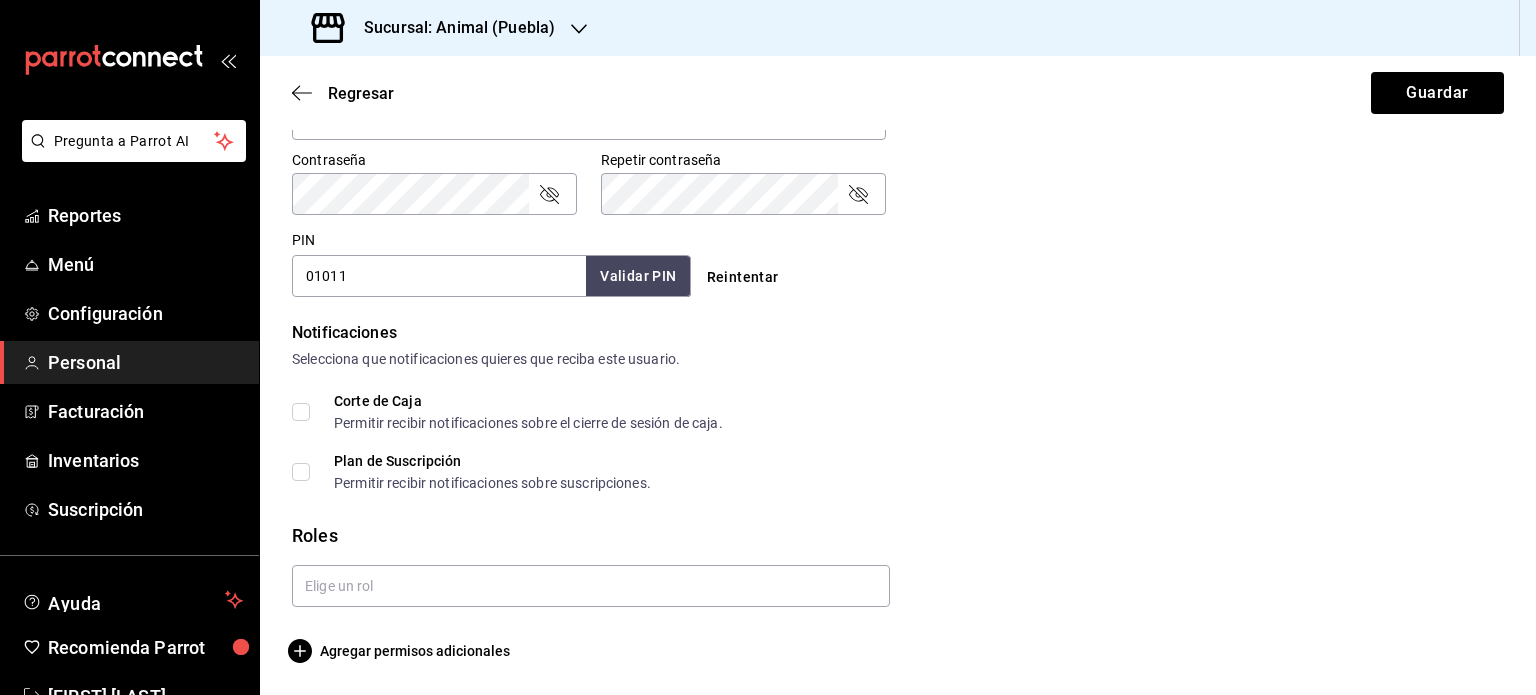 click on "Corte de Caja Permitir recibir notificaciones sobre el cierre de sesión de caja." at bounding box center [898, 412] 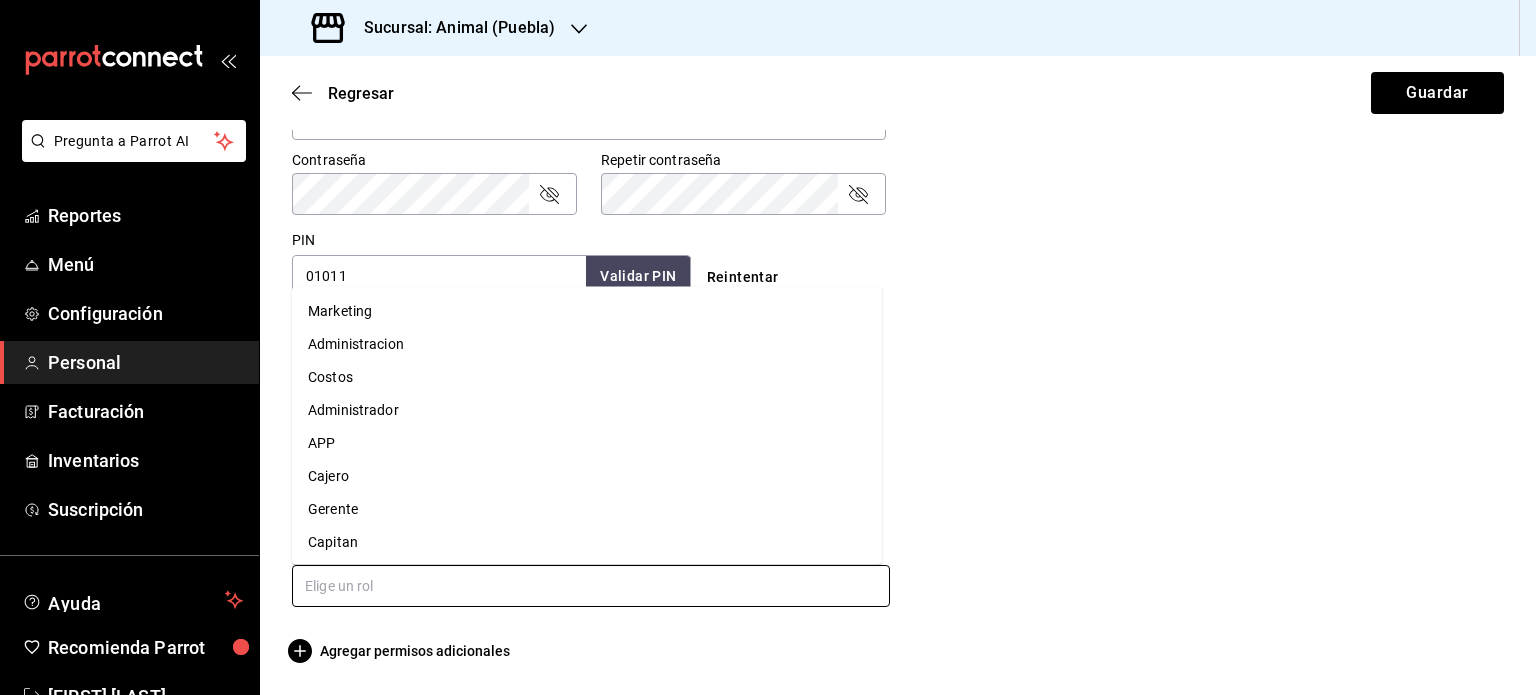 click at bounding box center [591, 586] 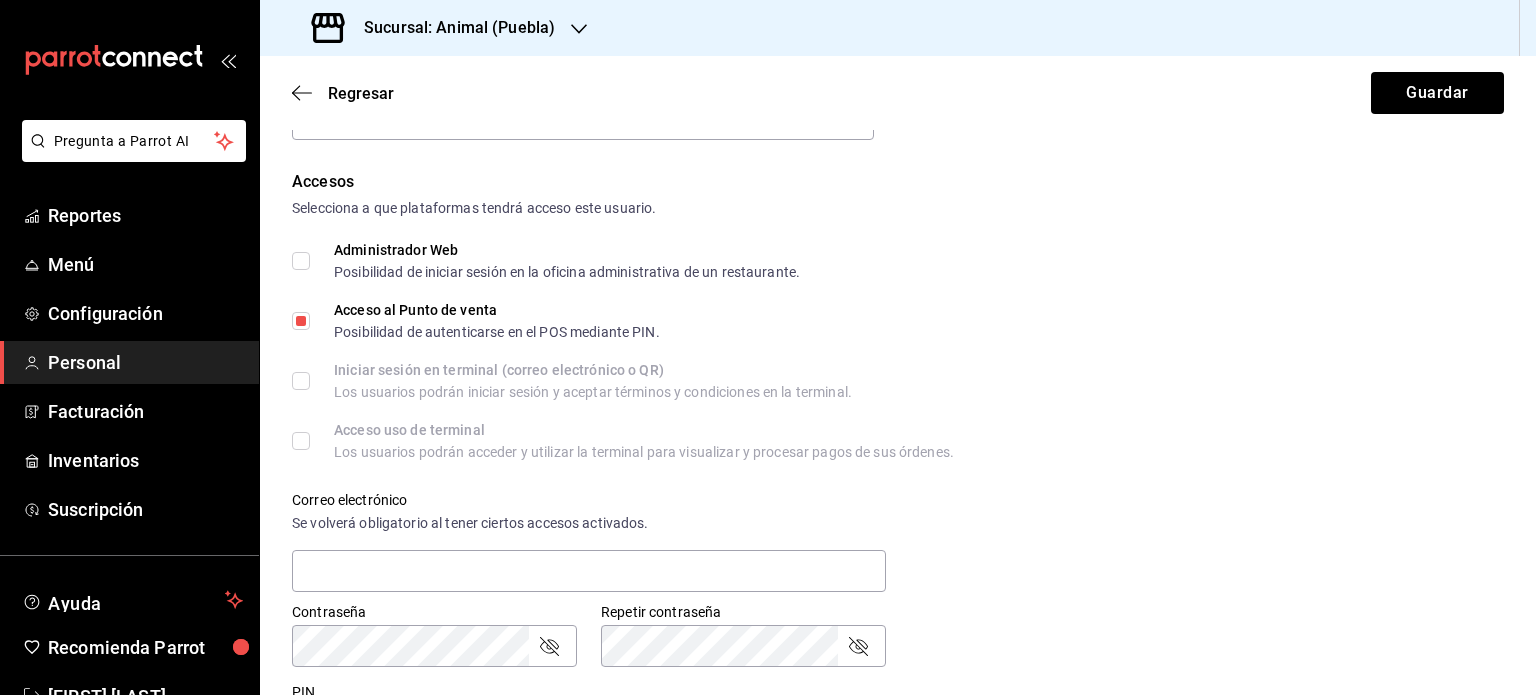 scroll, scrollTop: 160, scrollLeft: 0, axis: vertical 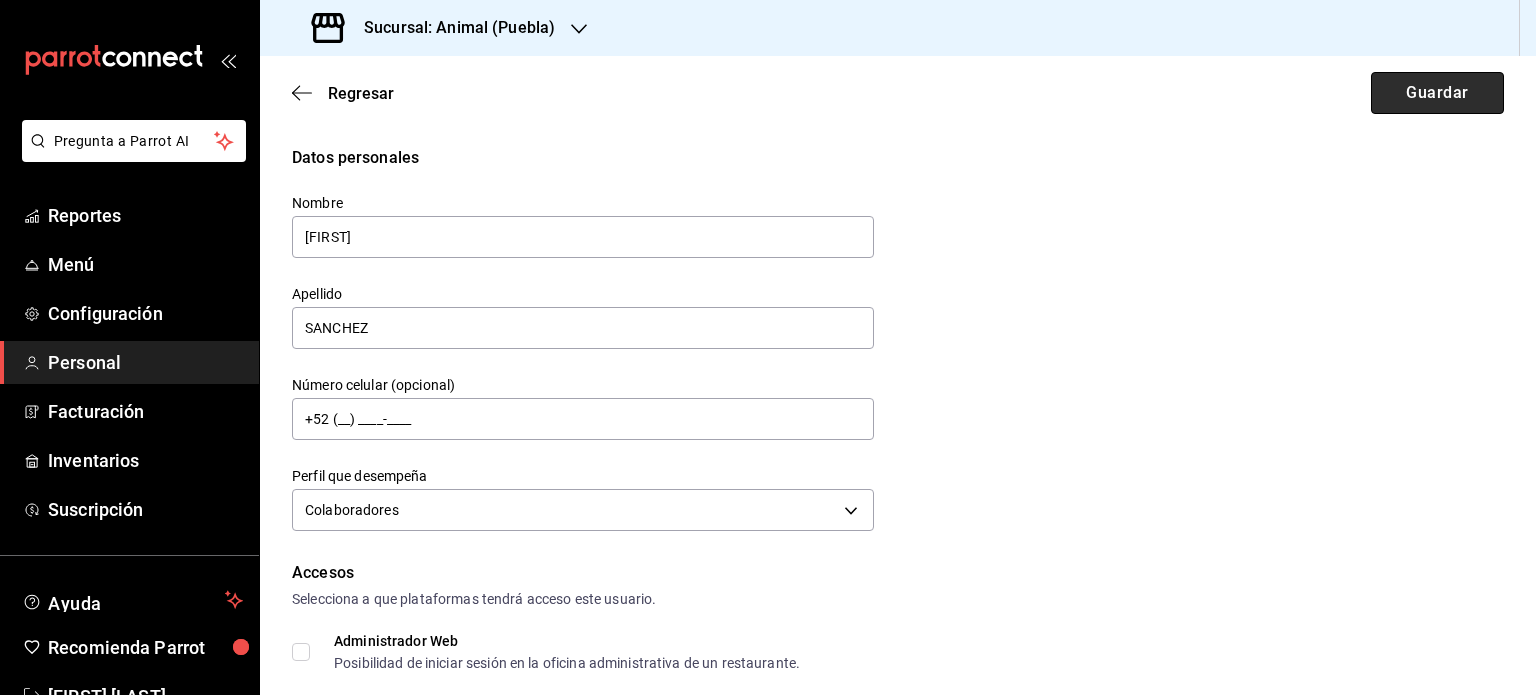 click on "Guardar" at bounding box center (1437, 93) 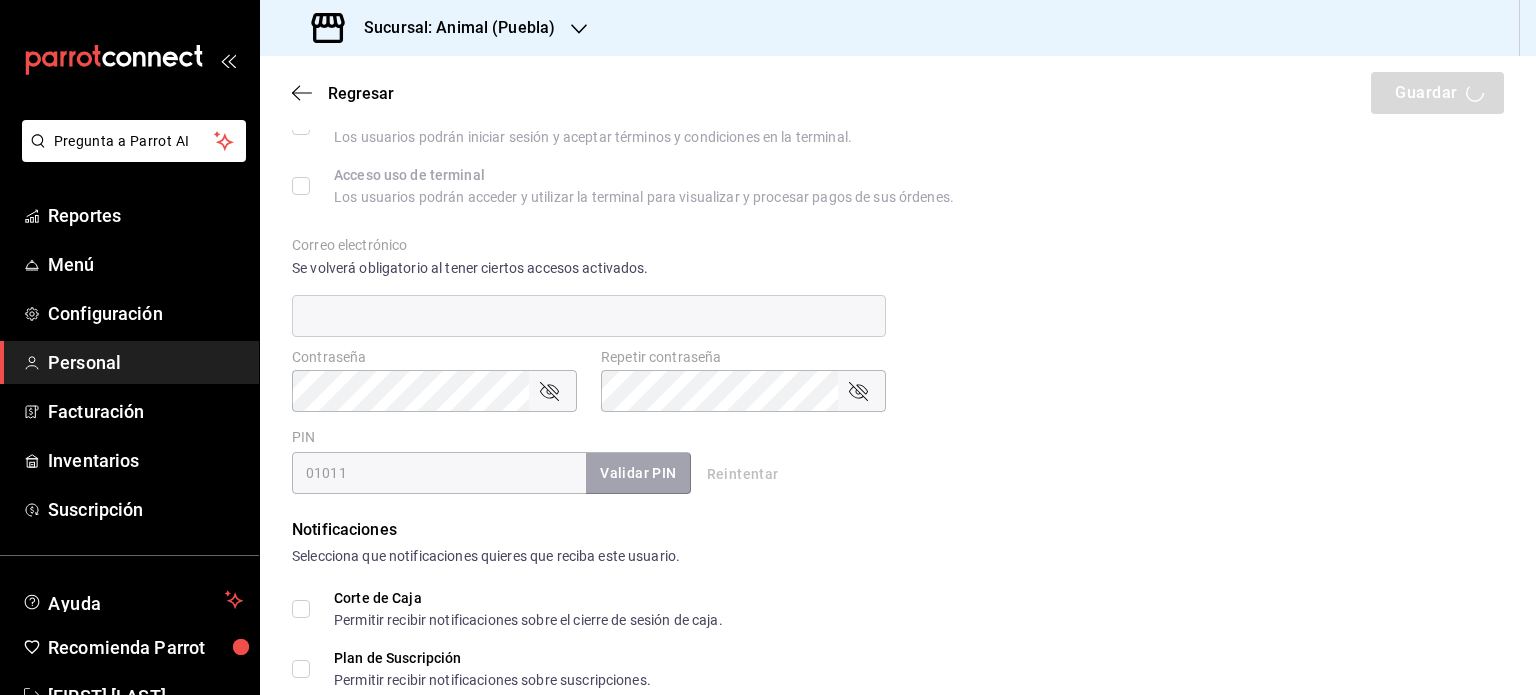 scroll, scrollTop: 687, scrollLeft: 0, axis: vertical 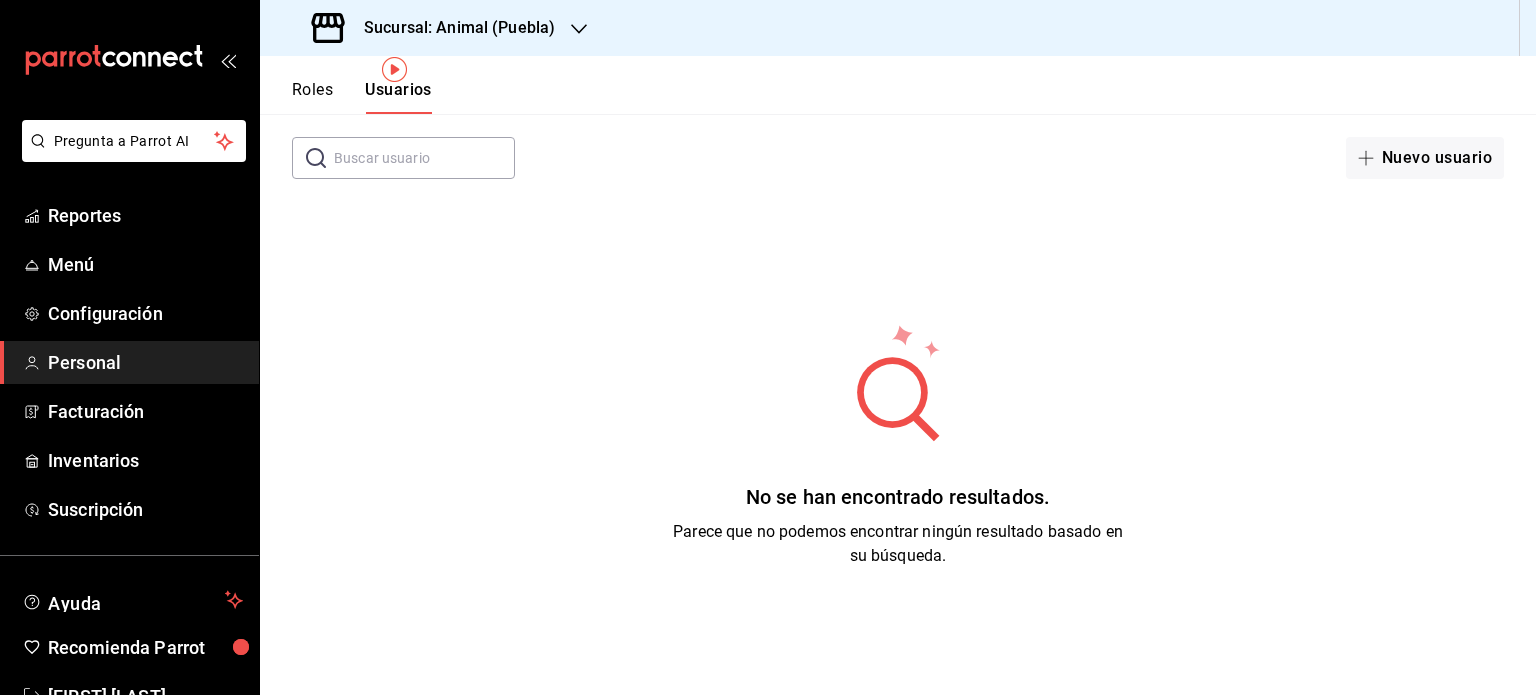 click at bounding box center [424, 158] 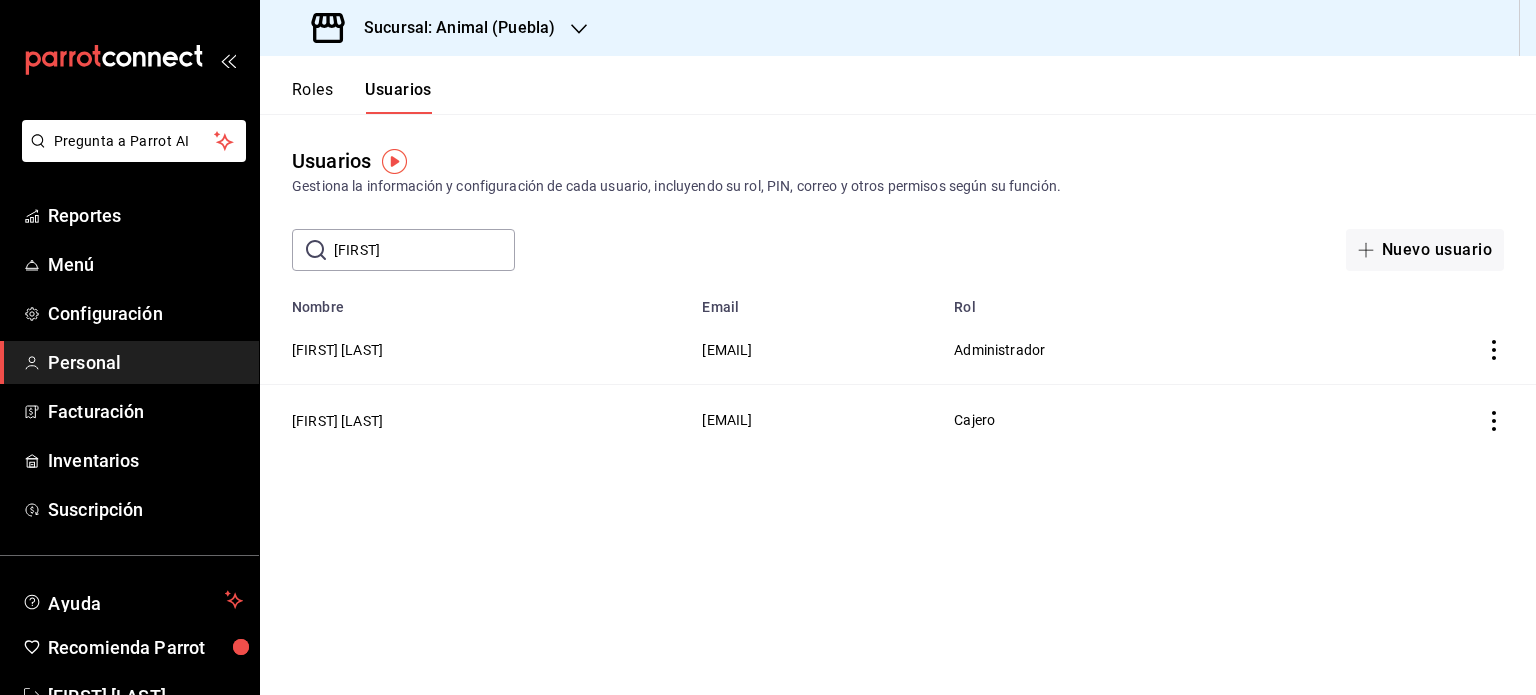 scroll, scrollTop: 0, scrollLeft: 0, axis: both 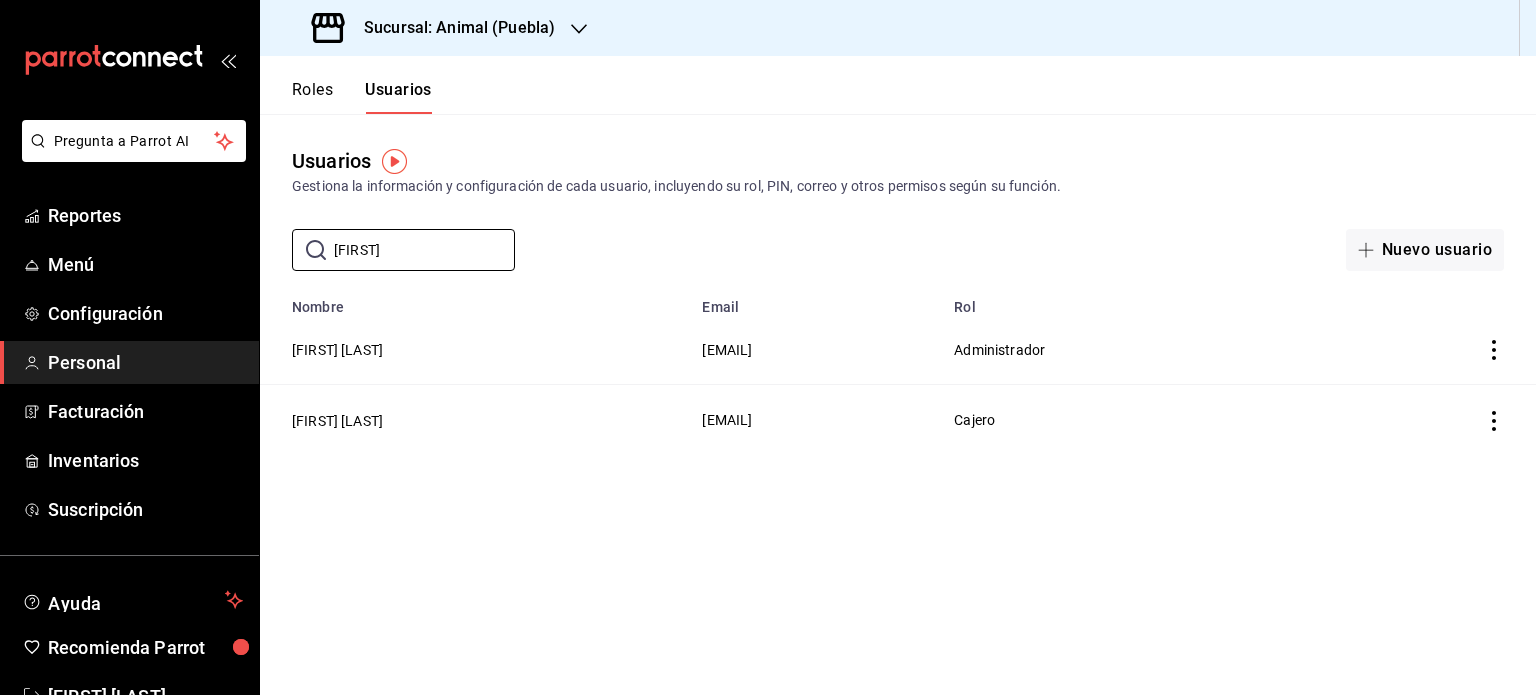 type on "[FIRST]" 